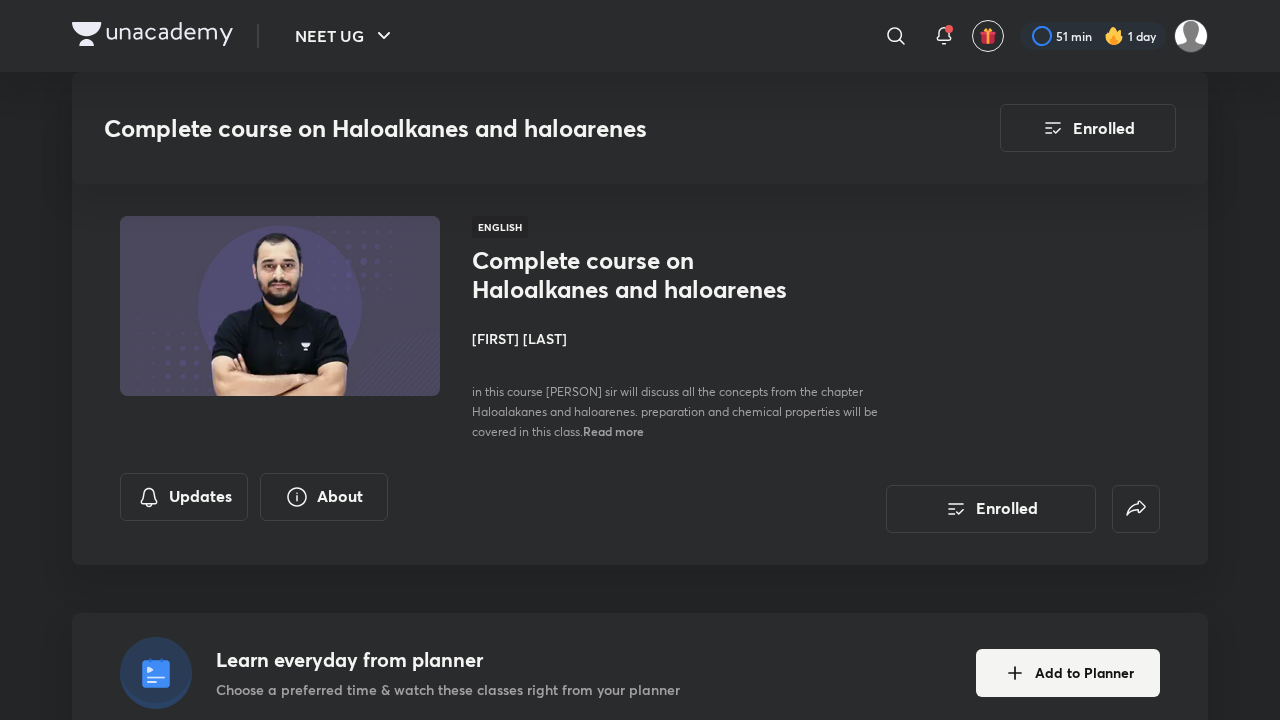 scroll, scrollTop: 1184, scrollLeft: 0, axis: vertical 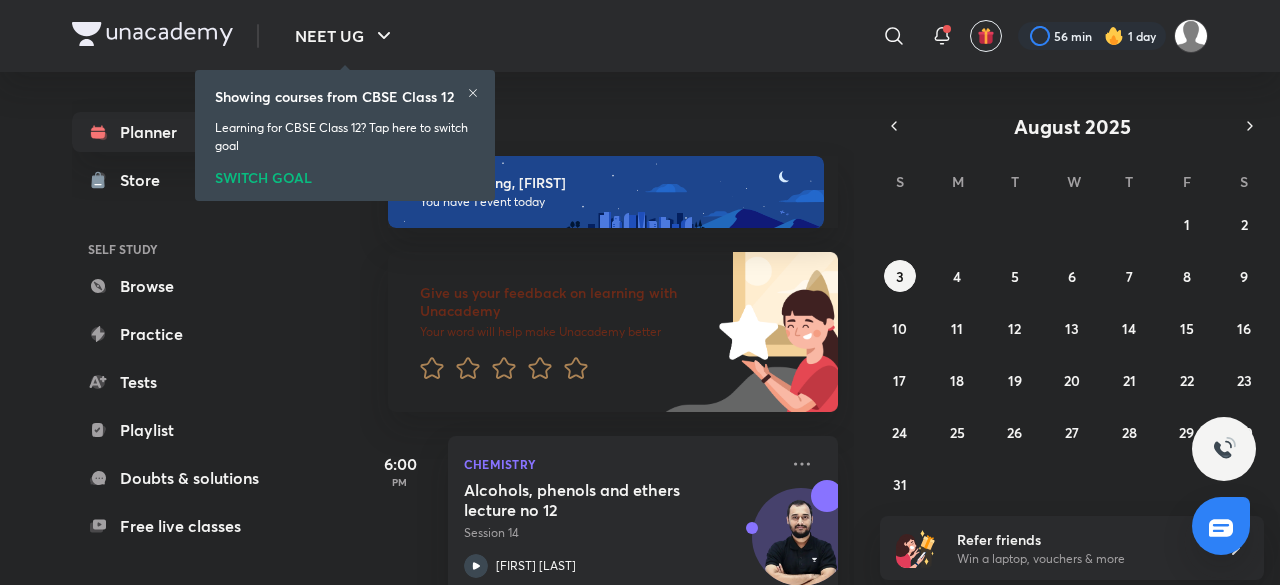 click 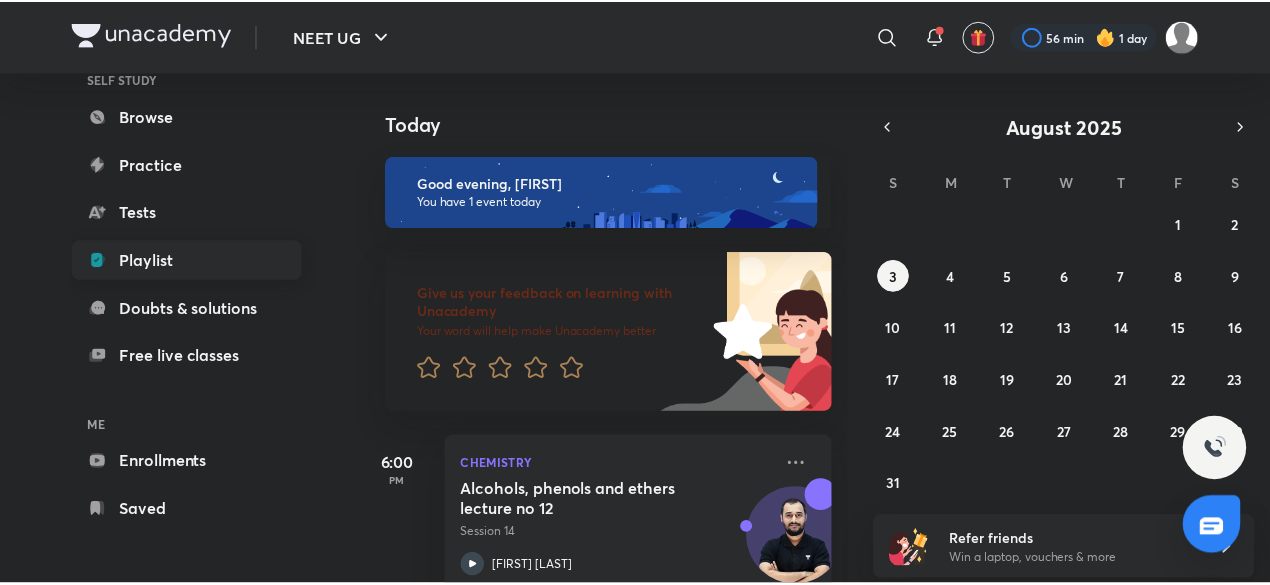scroll, scrollTop: 0, scrollLeft: 0, axis: both 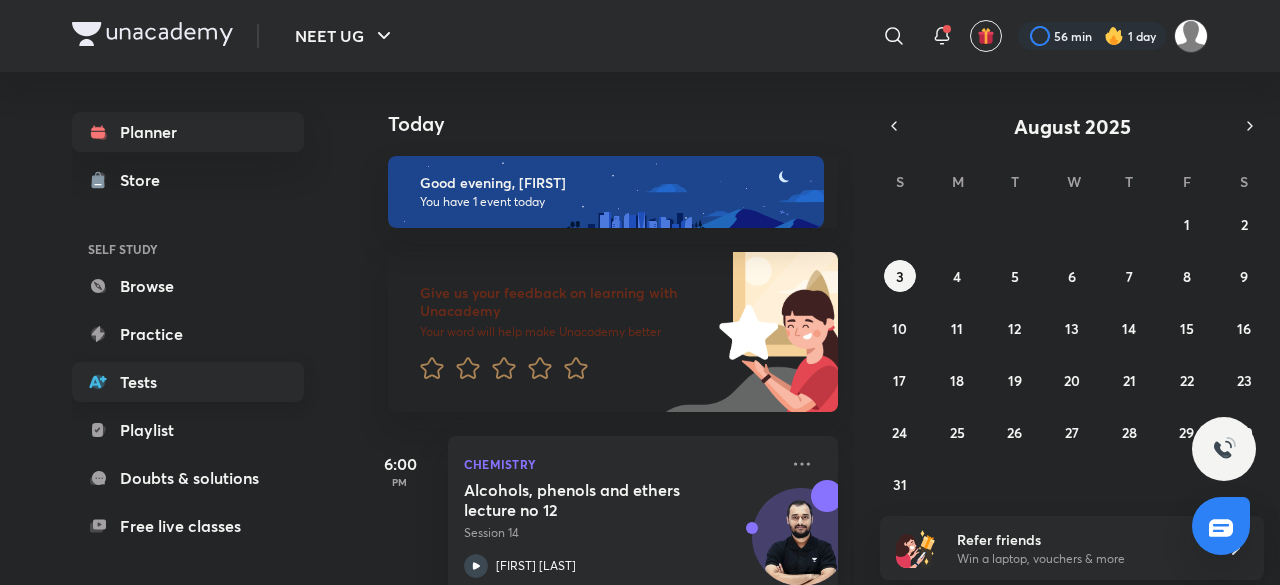 click on "Tests" at bounding box center (188, 382) 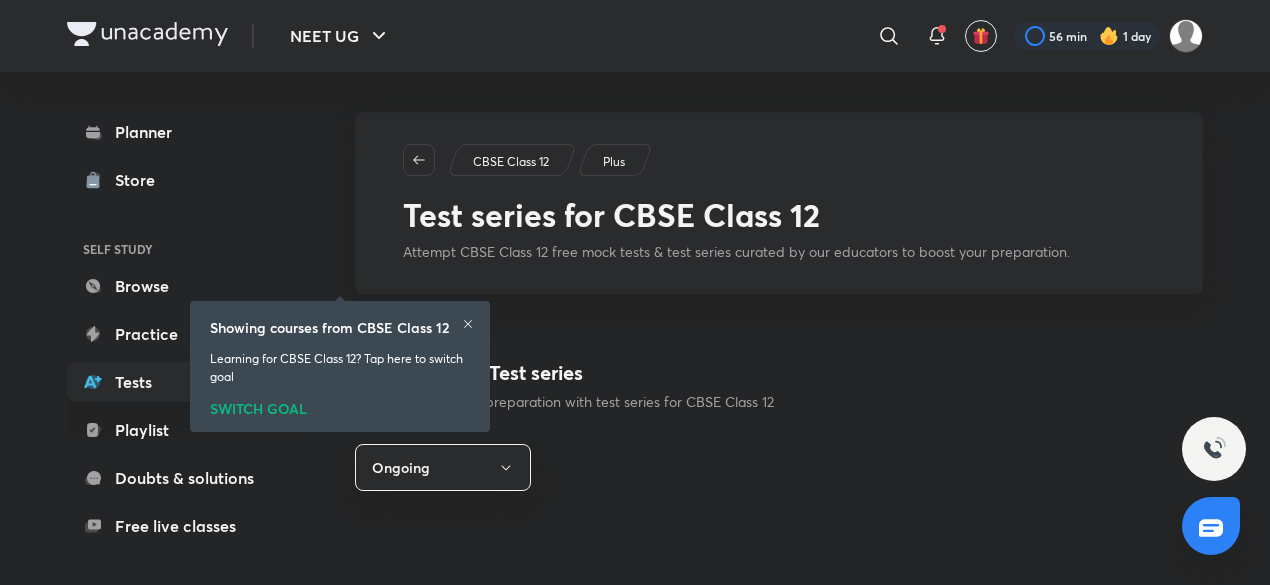 scroll, scrollTop: 276, scrollLeft: 0, axis: vertical 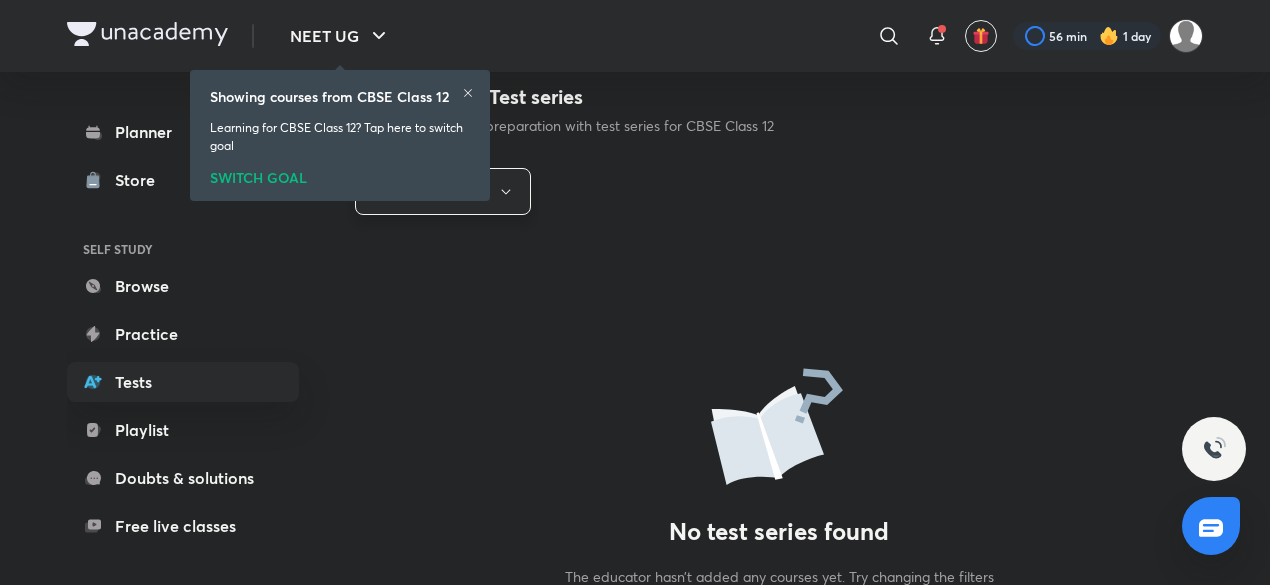 click on "Ongoing" at bounding box center (443, 191) 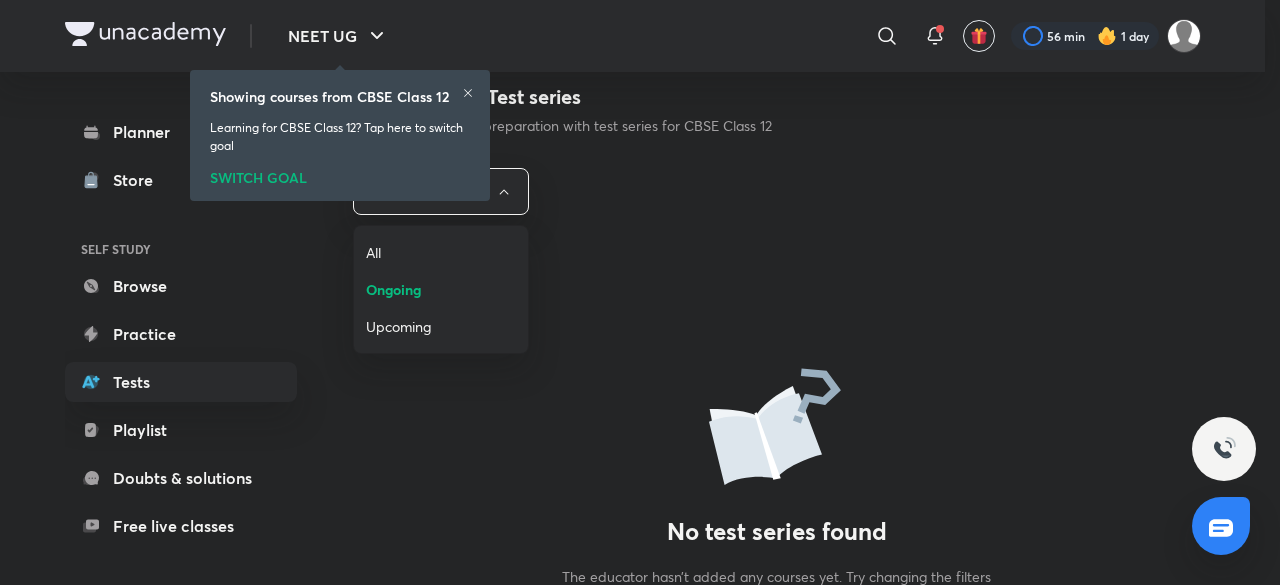 click on "All" at bounding box center [441, 252] 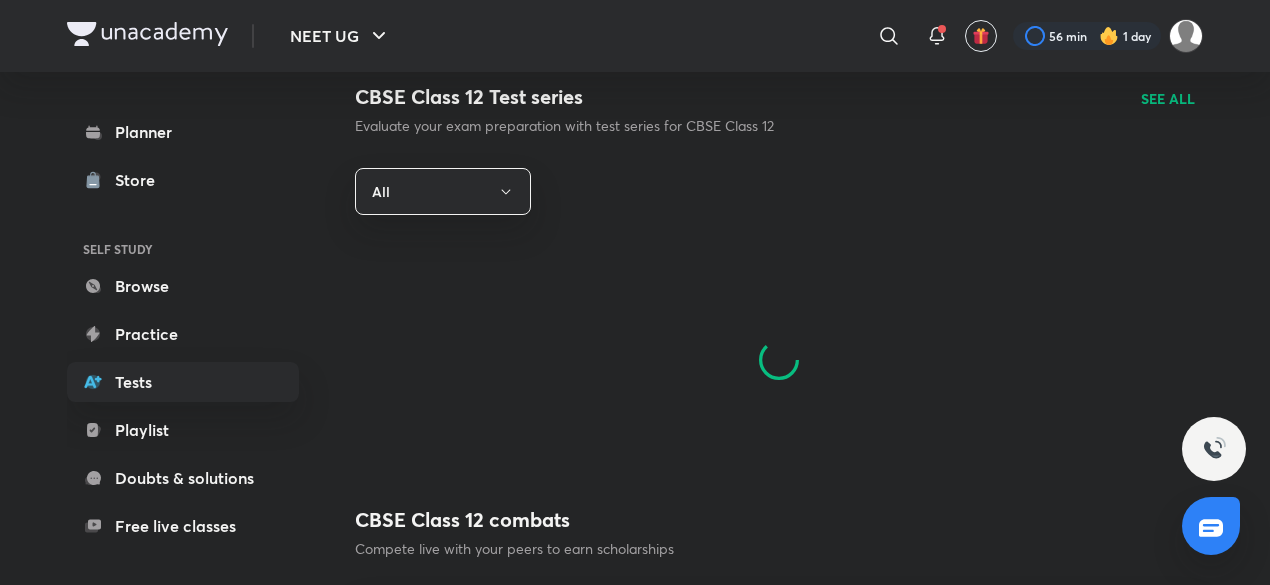 scroll, scrollTop: 0, scrollLeft: 0, axis: both 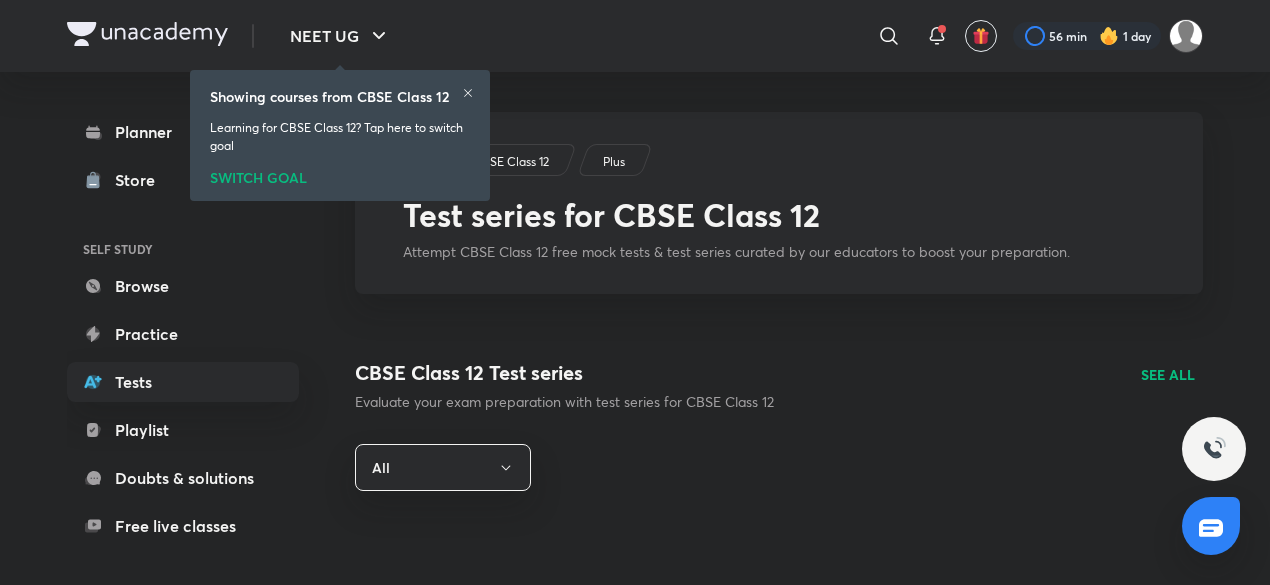 click at bounding box center [468, 95] 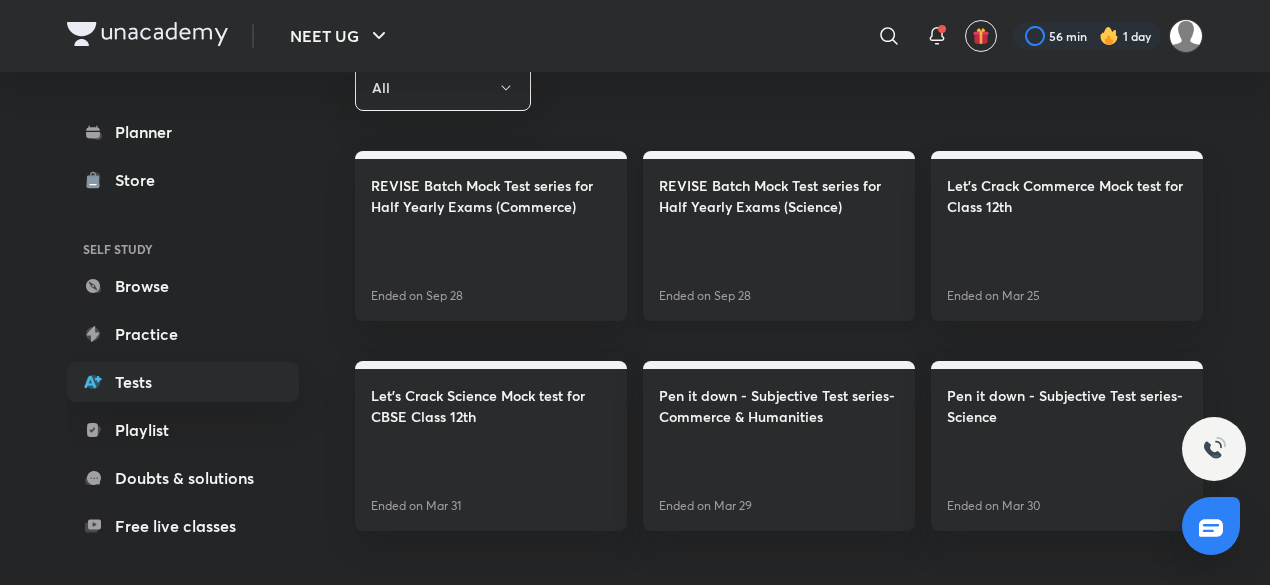 scroll, scrollTop: 0, scrollLeft: 0, axis: both 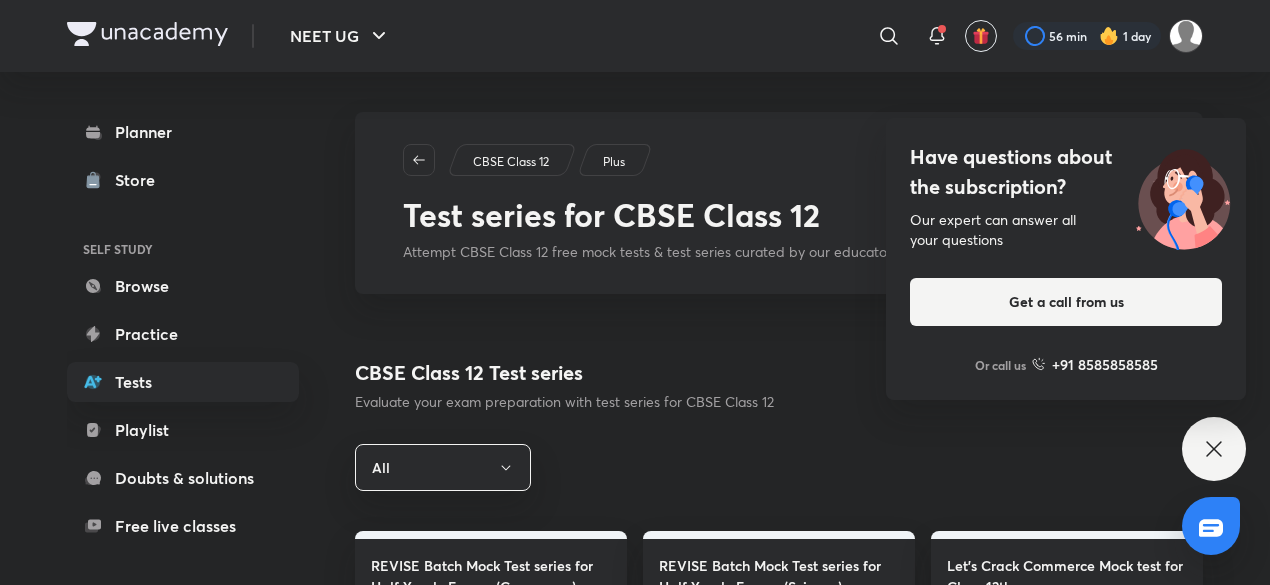 click on "Have questions about the subscription?" at bounding box center (1066, 172) 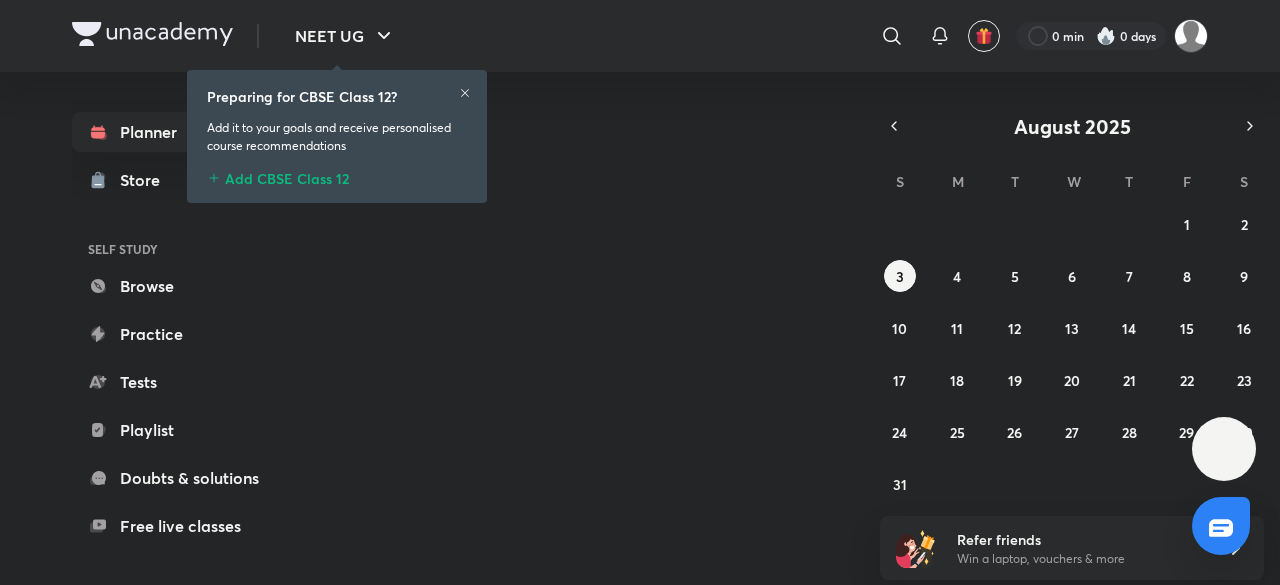 scroll, scrollTop: 0, scrollLeft: 0, axis: both 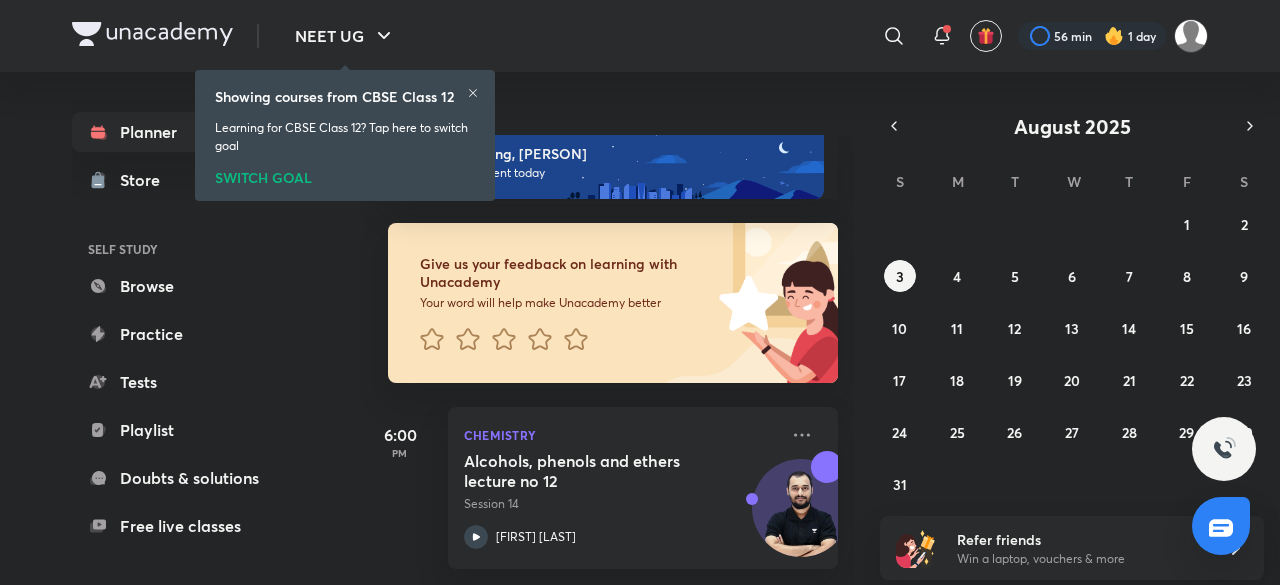 click on "SWITCH GOAL" at bounding box center [345, 174] 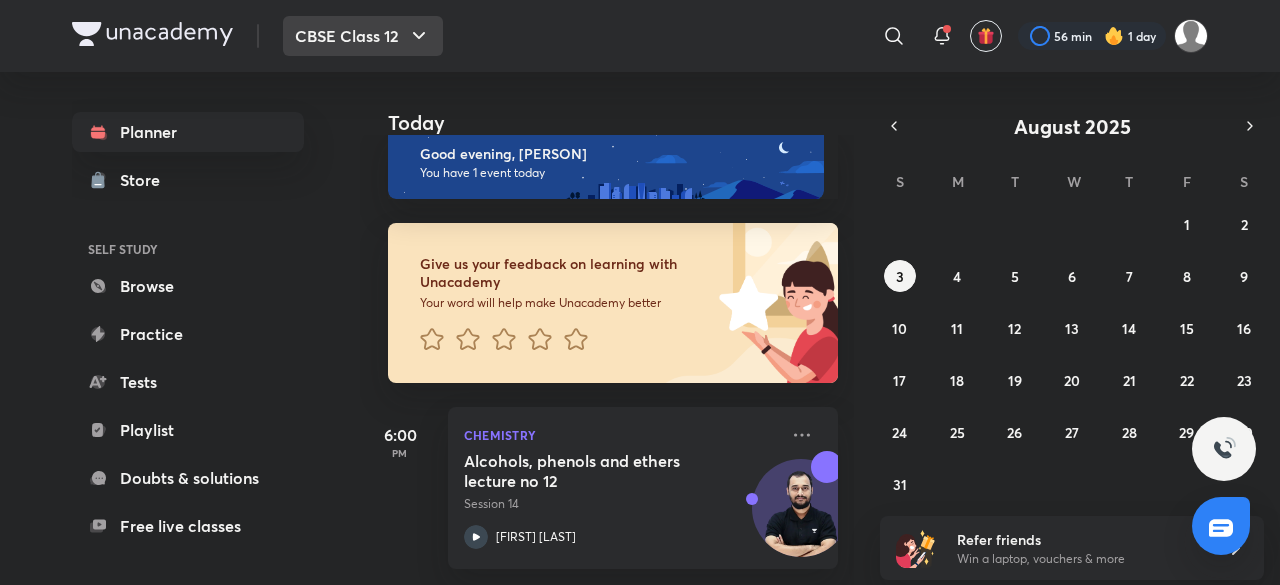 click on "CBSE Class 12" at bounding box center [363, 36] 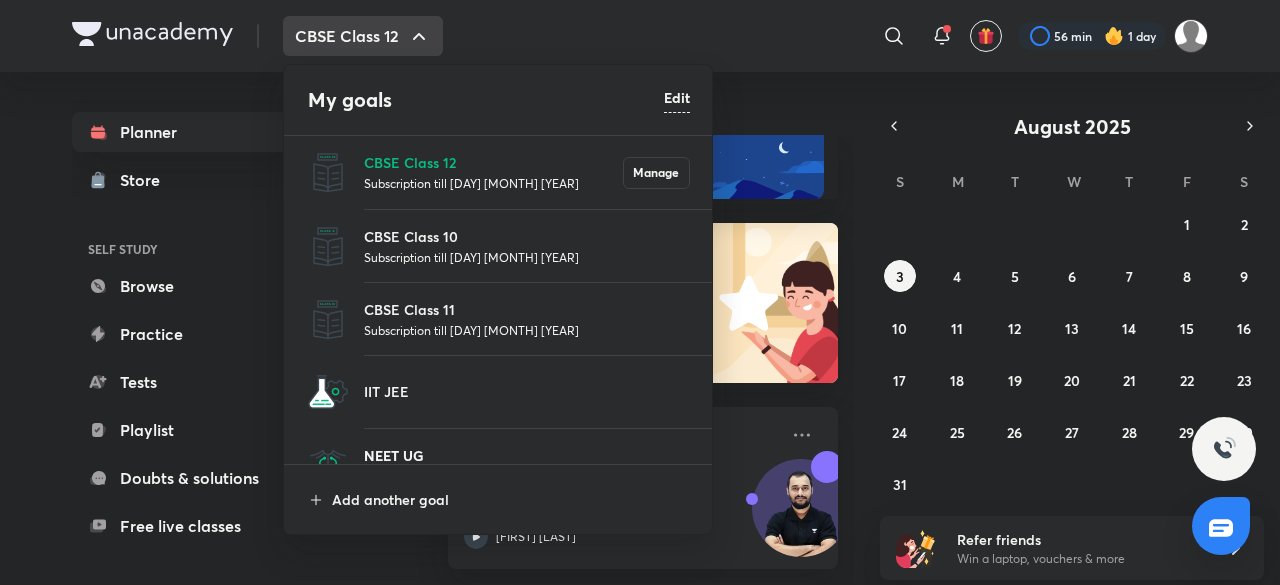click on "NEET UG" at bounding box center [527, 455] 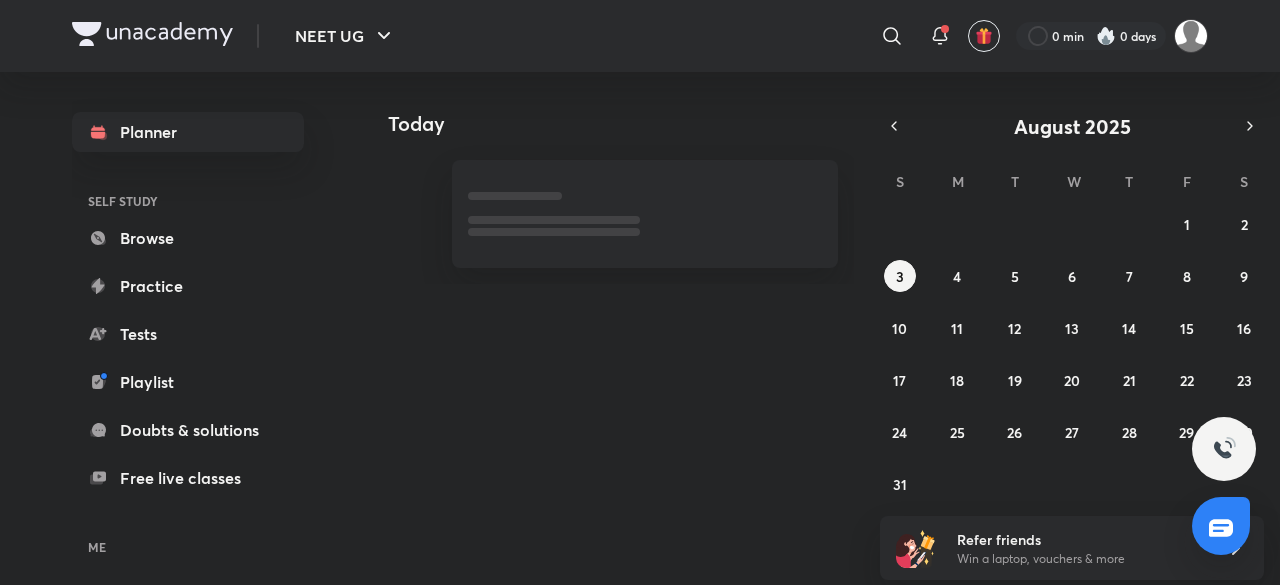 scroll, scrollTop: 0, scrollLeft: 0, axis: both 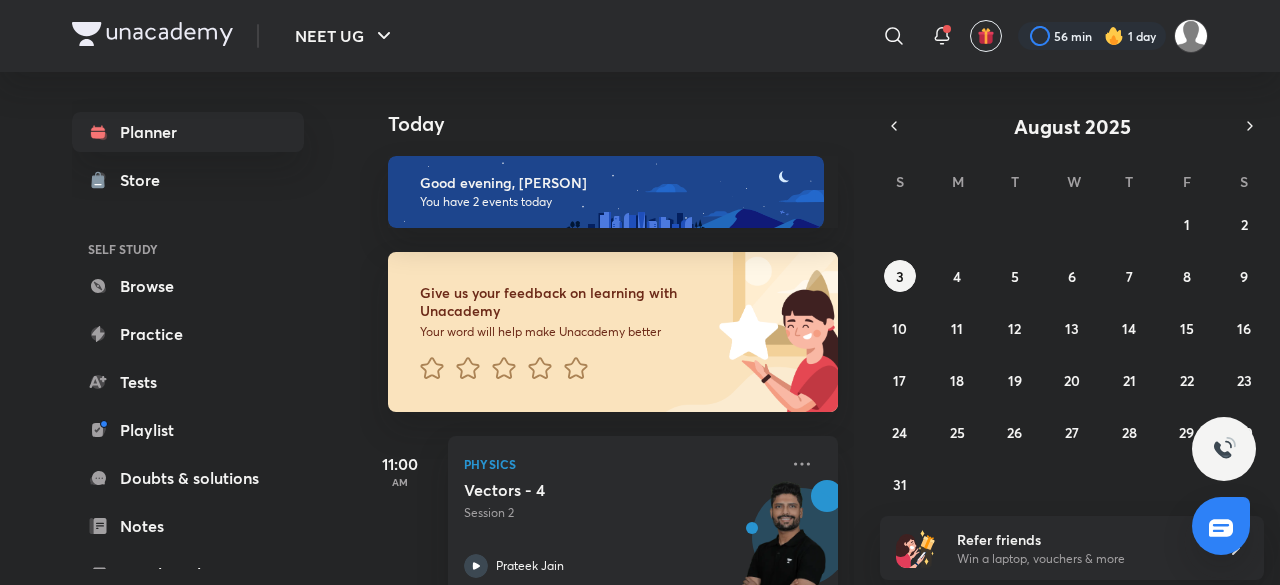 click on "Today" at bounding box center [609, 104] 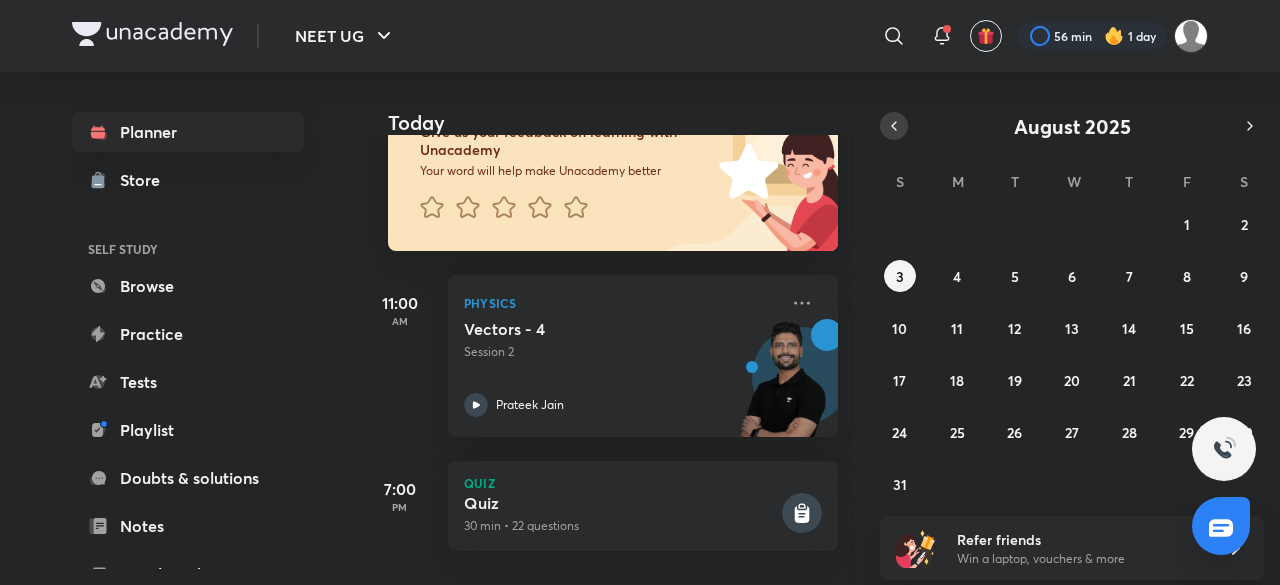 click 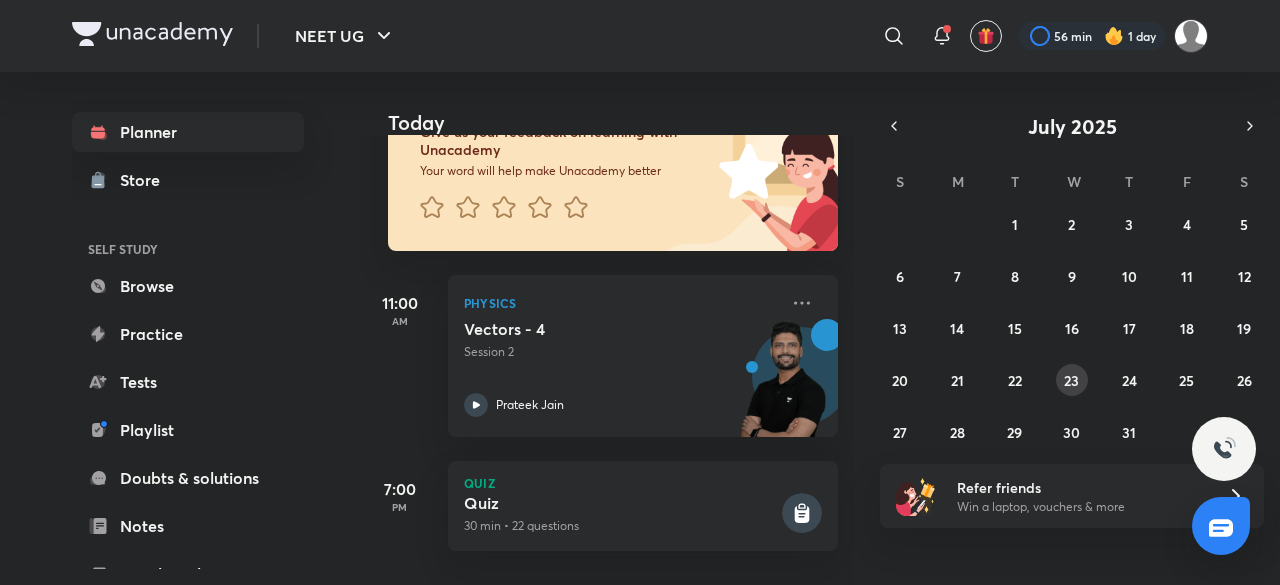 click on "29 30 1 2 3 4 5 6 7 8 9 10 11 12 13 14 15 16 17 18 19 20 21 22 23 24 25 26 27 28 29 30 31 1 2" at bounding box center (1072, 328) 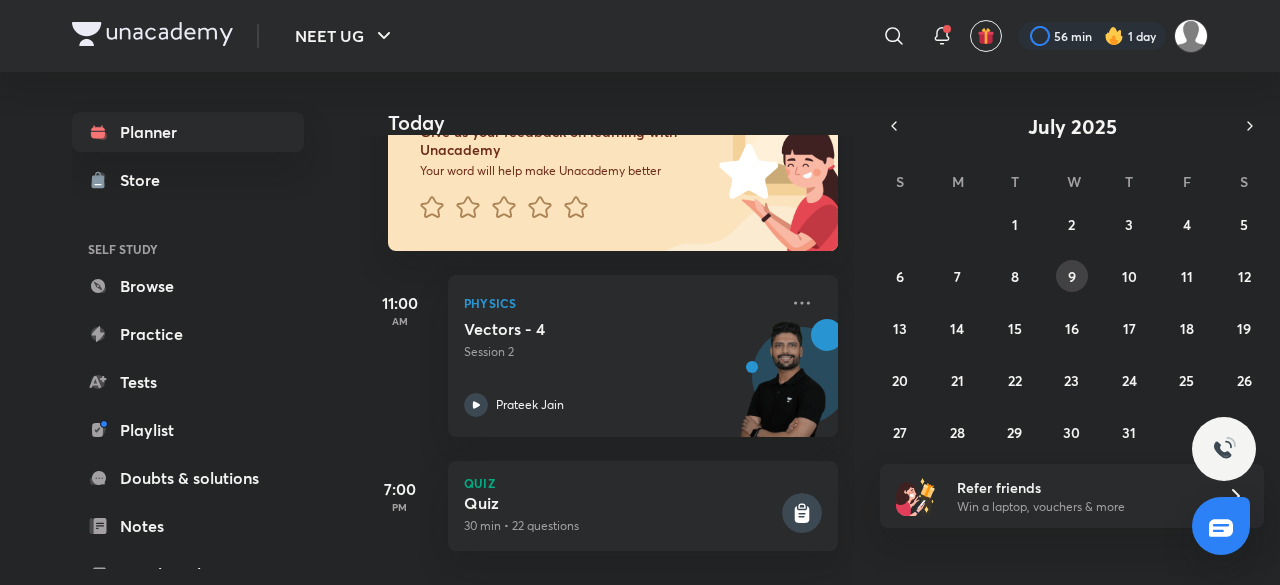 drag, startPoint x: 1062, startPoint y: 256, endPoint x: 1082, endPoint y: 290, distance: 39.446167 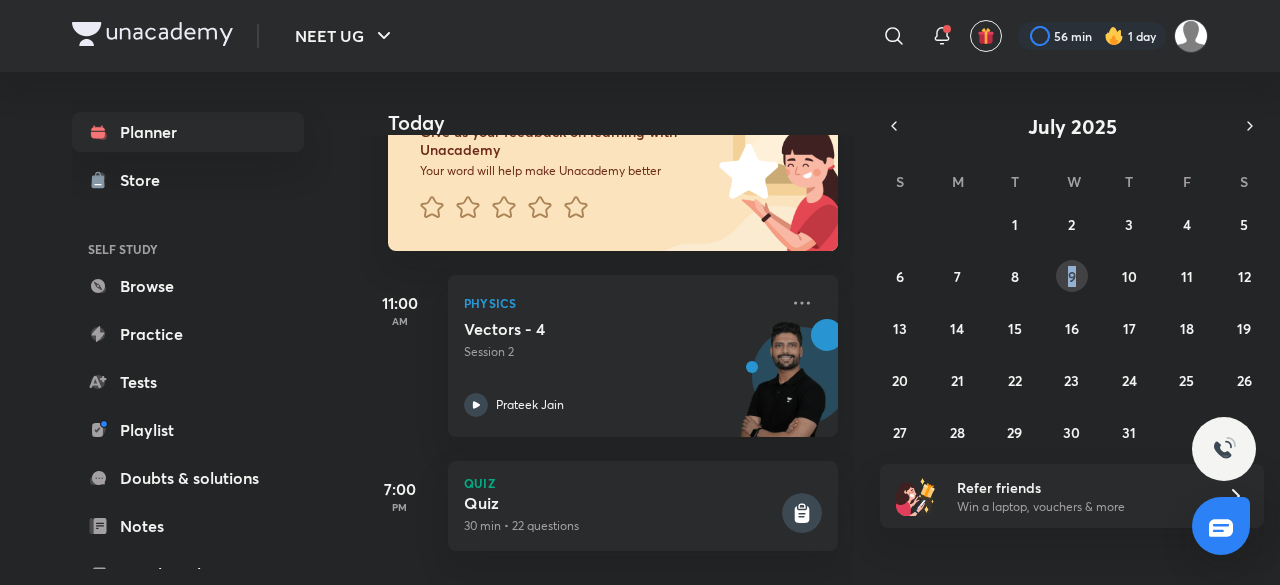 click on "29 30 1 2 3 4 5 6 7 8 9 10 11 12 13 14 15 16 17 18 19 20 21 22 23 24 25 26 27 28 29 30 31 1 2" at bounding box center (1072, 328) 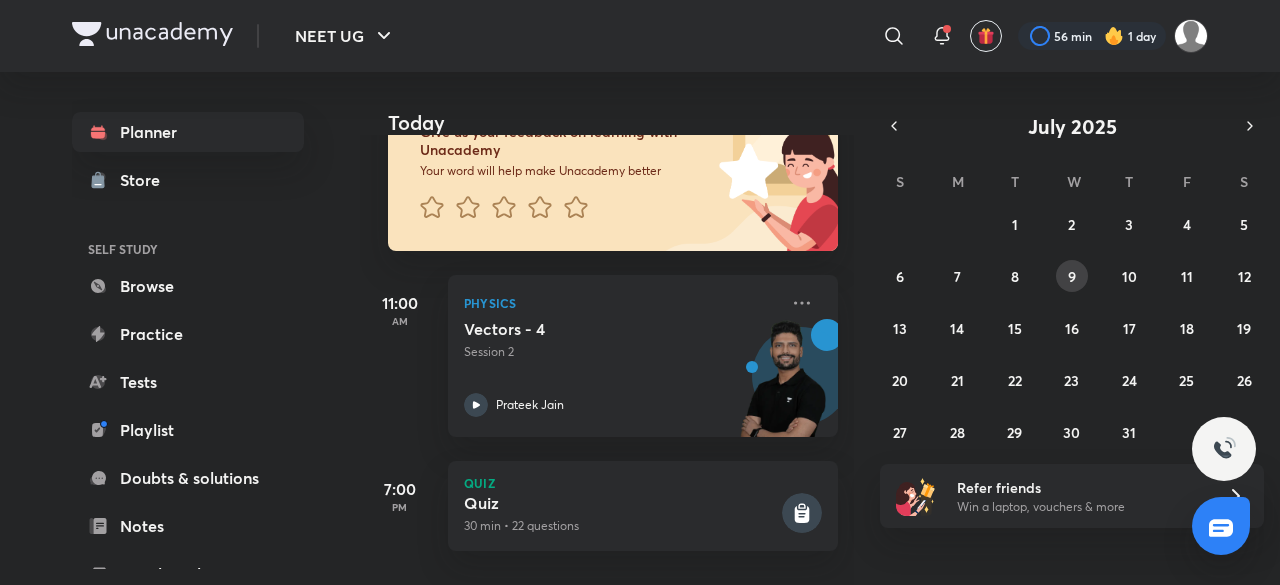 click on "9" at bounding box center (1072, 276) 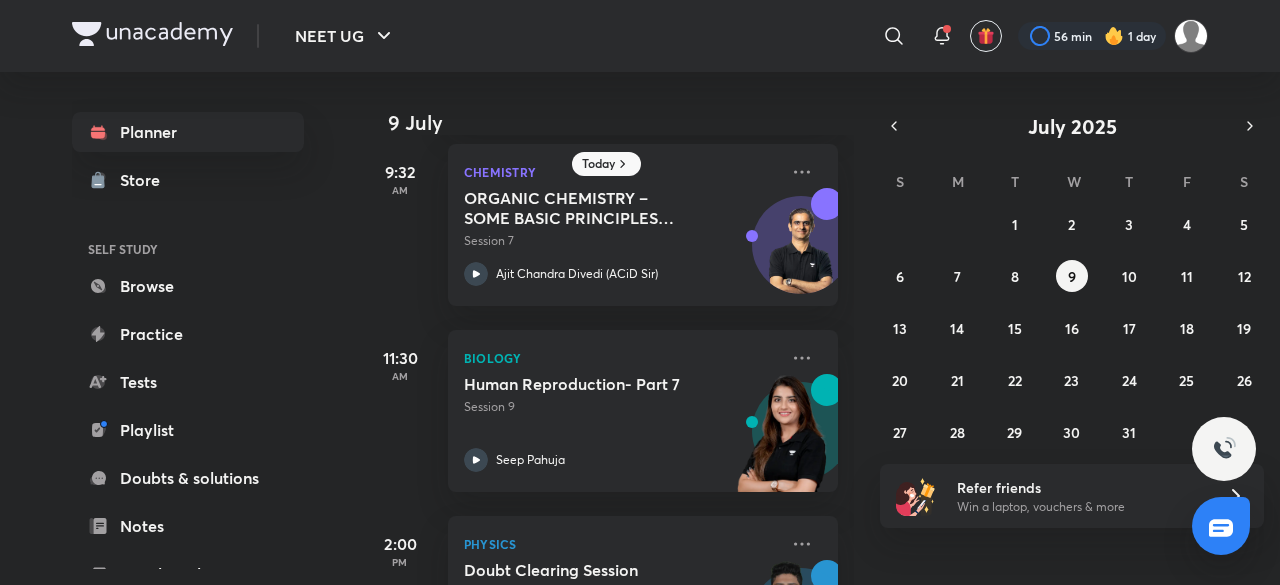 scroll, scrollTop: 208, scrollLeft: 0, axis: vertical 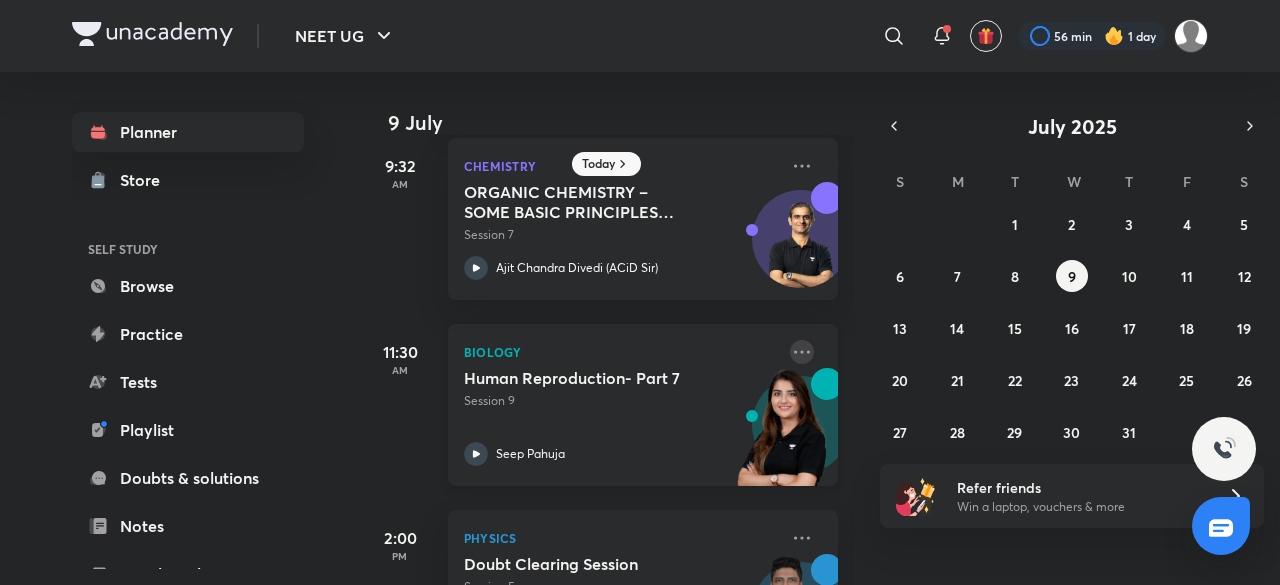 click 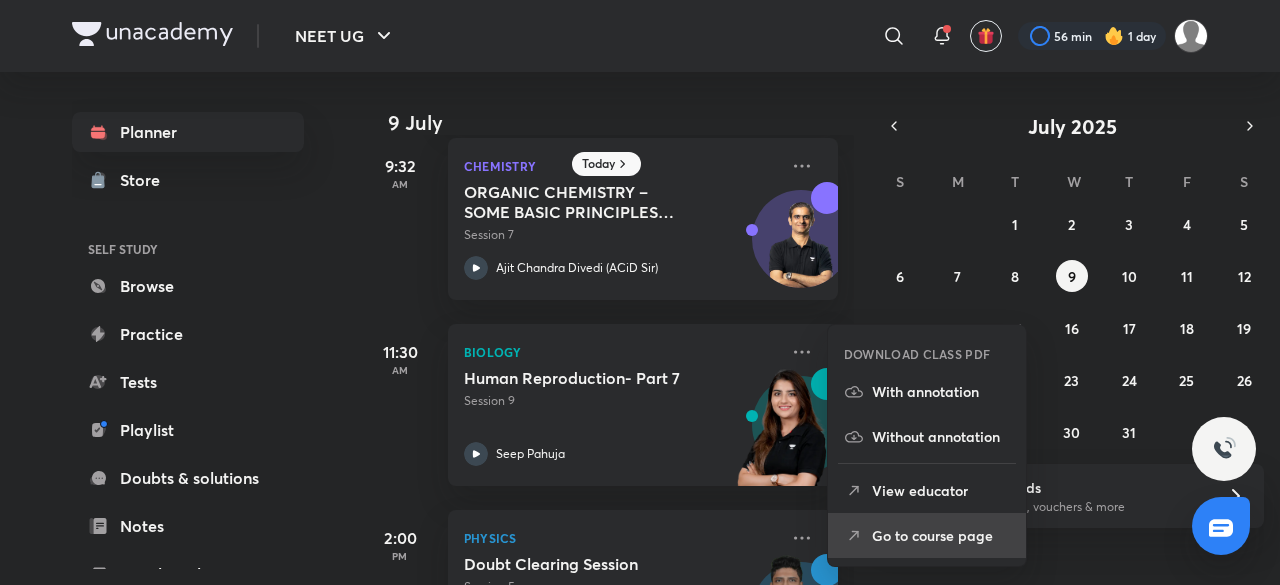 click on "Go to course page" at bounding box center (941, 535) 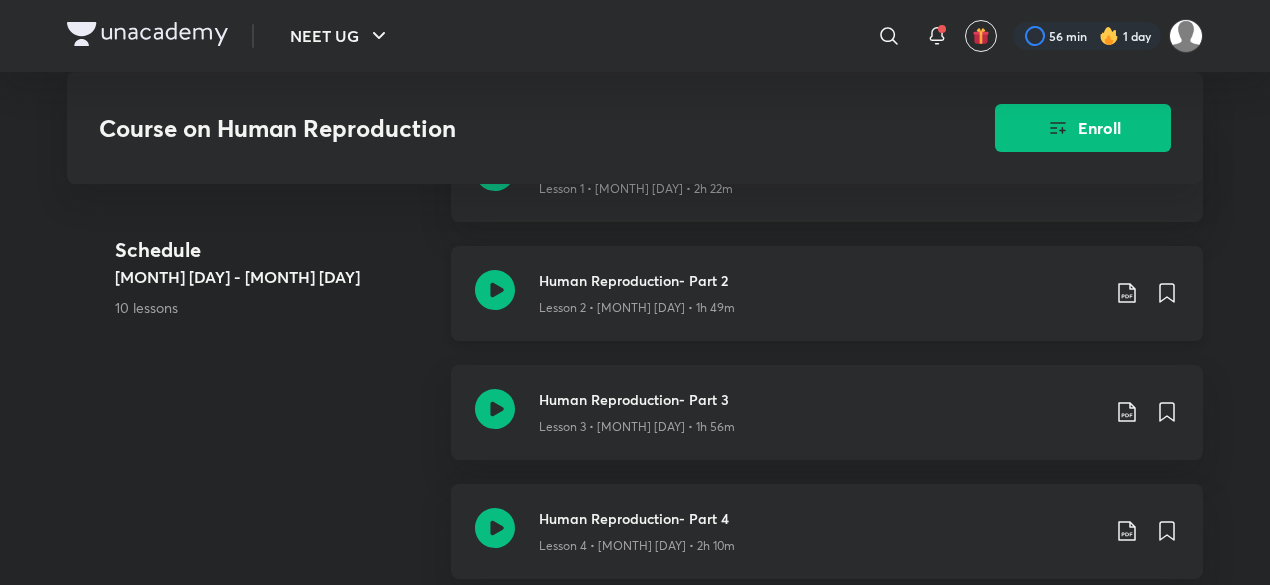 scroll, scrollTop: 1006, scrollLeft: 0, axis: vertical 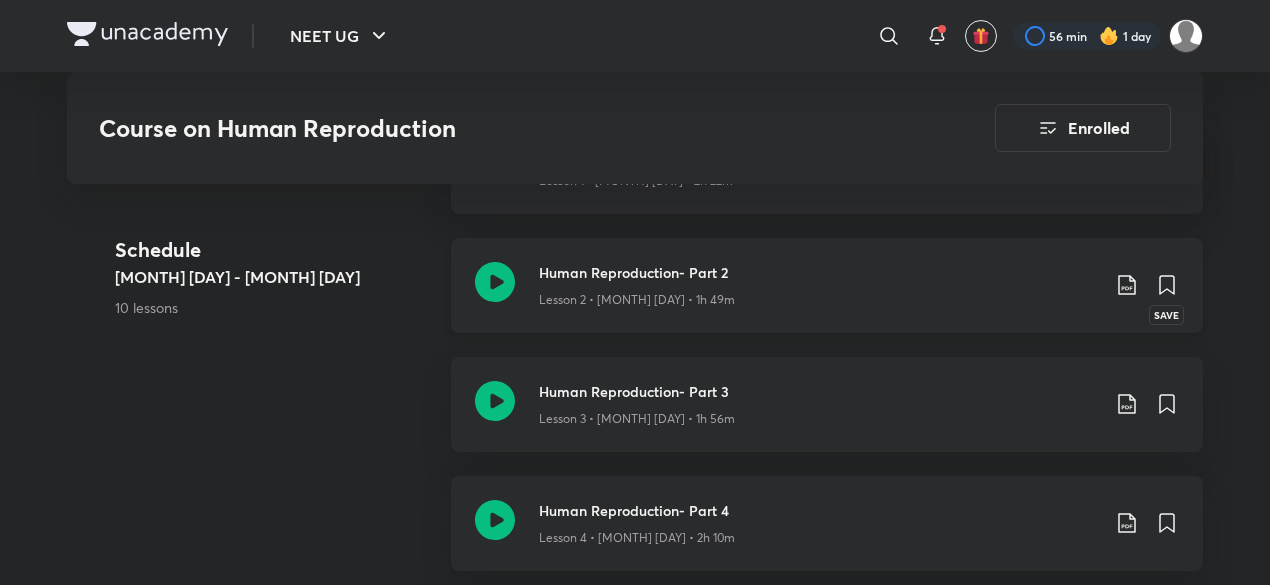click 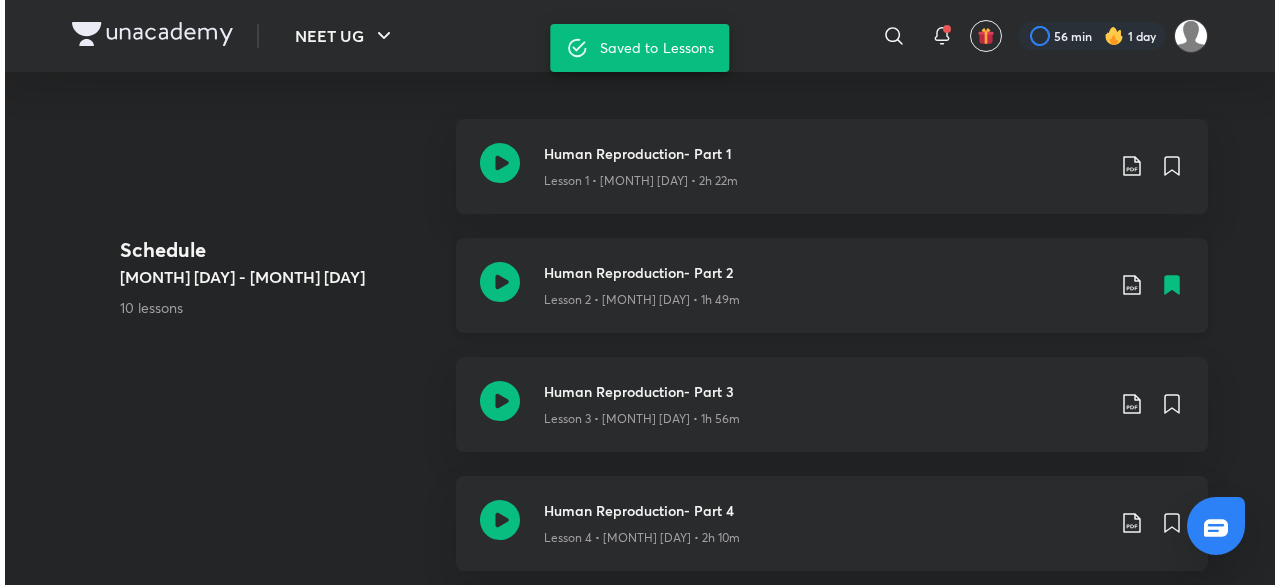 scroll, scrollTop: 0, scrollLeft: 0, axis: both 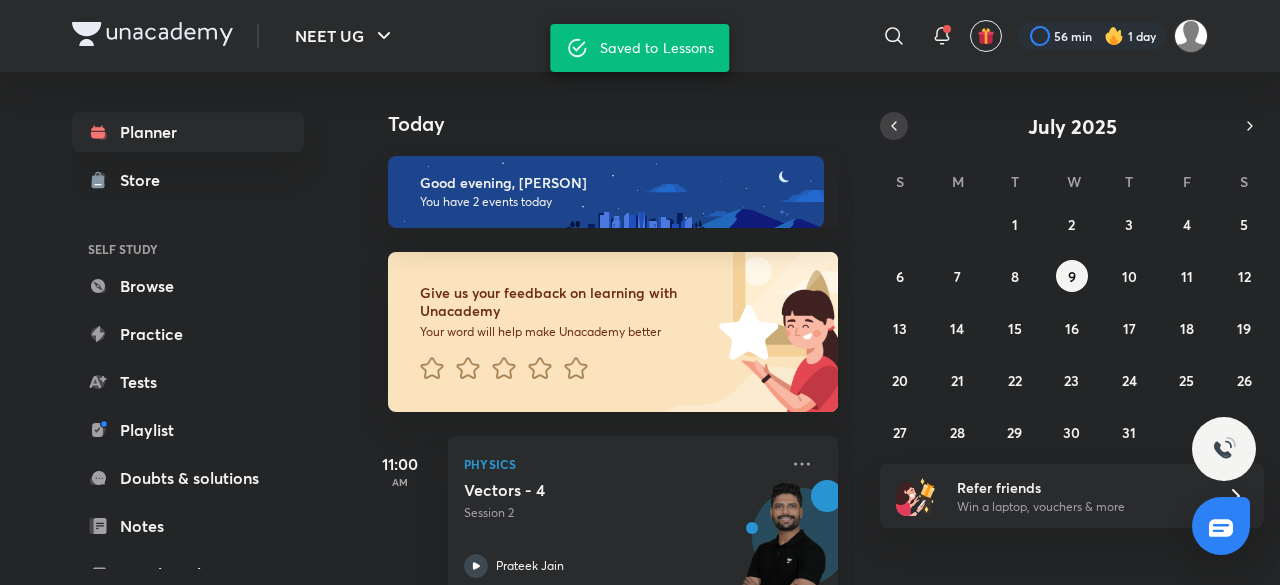 click at bounding box center (894, 126) 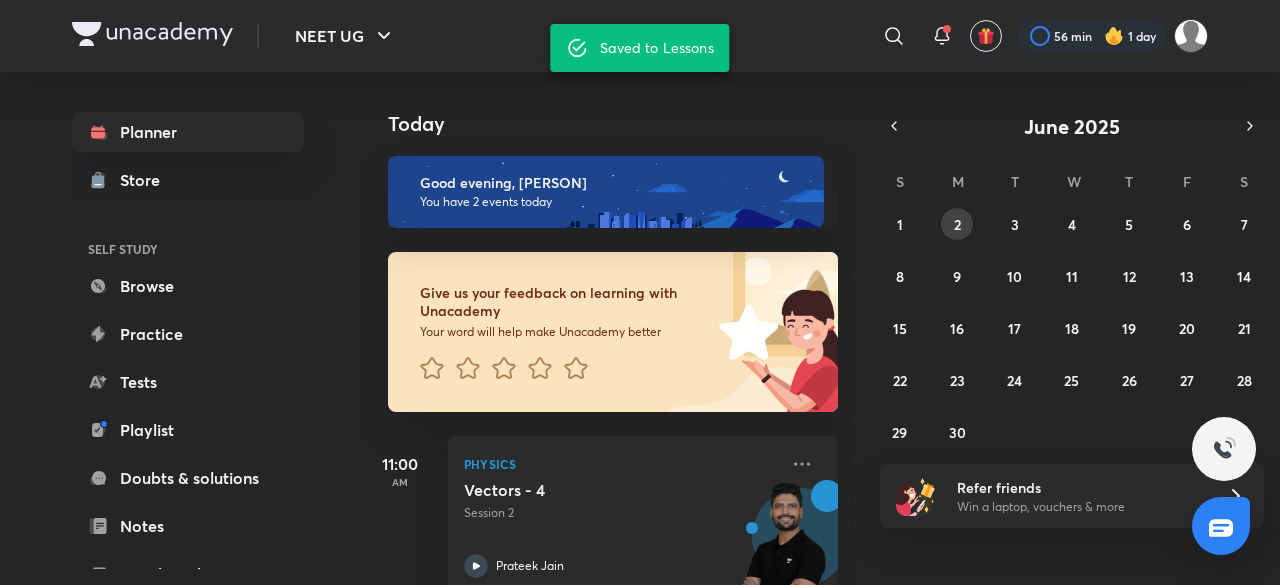 click on "2" at bounding box center [957, 224] 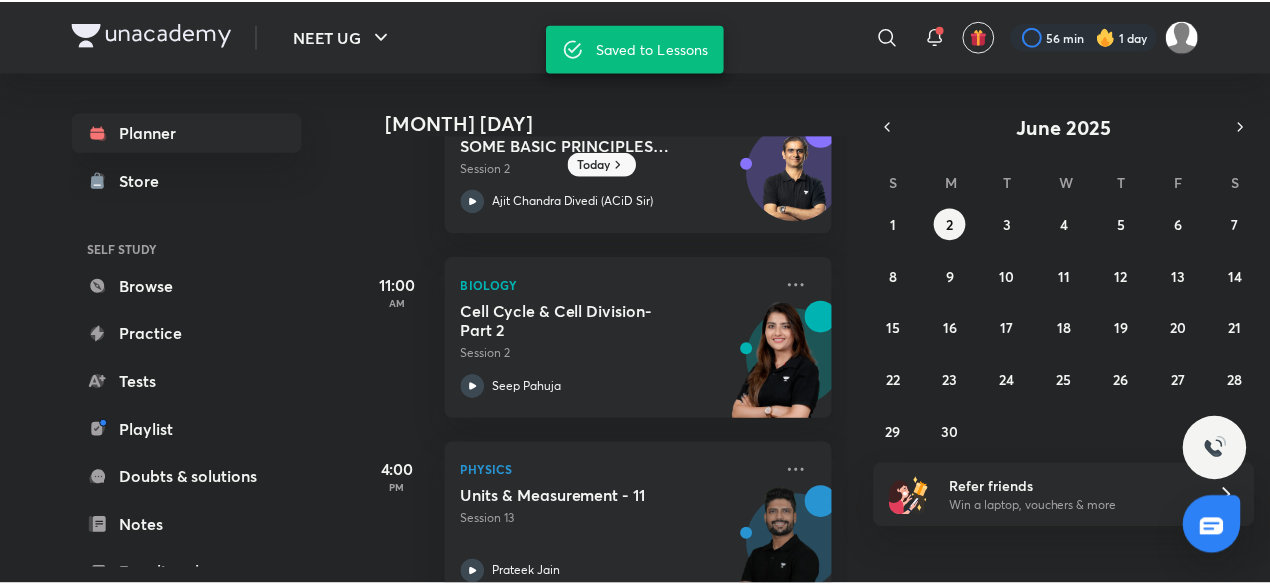 scroll, scrollTop: 278, scrollLeft: 0, axis: vertical 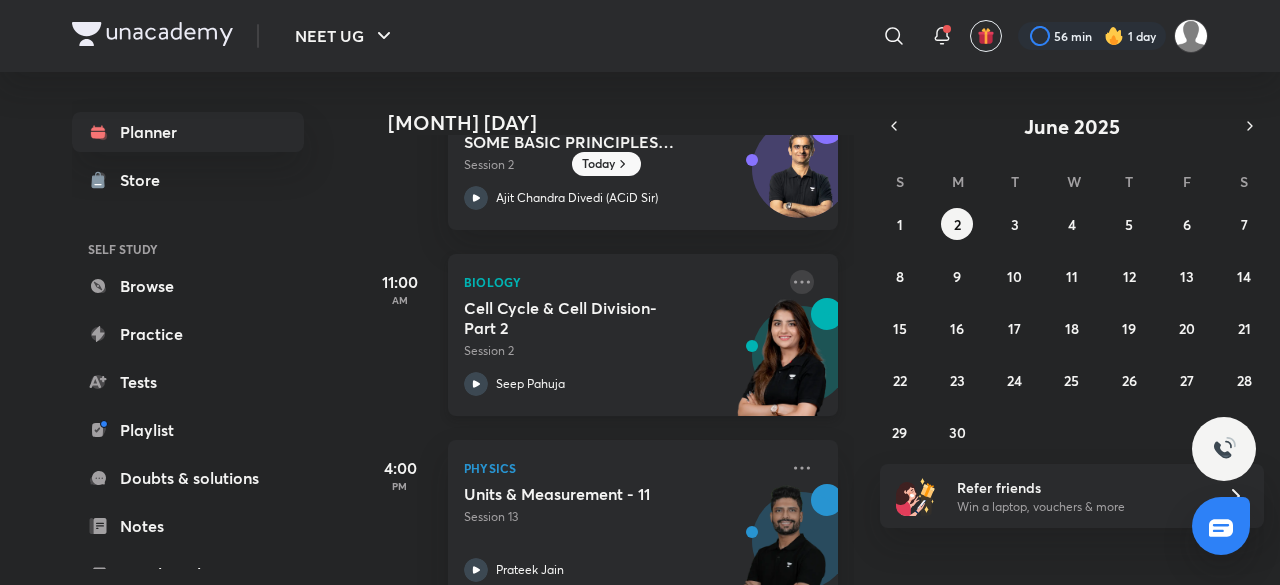 click 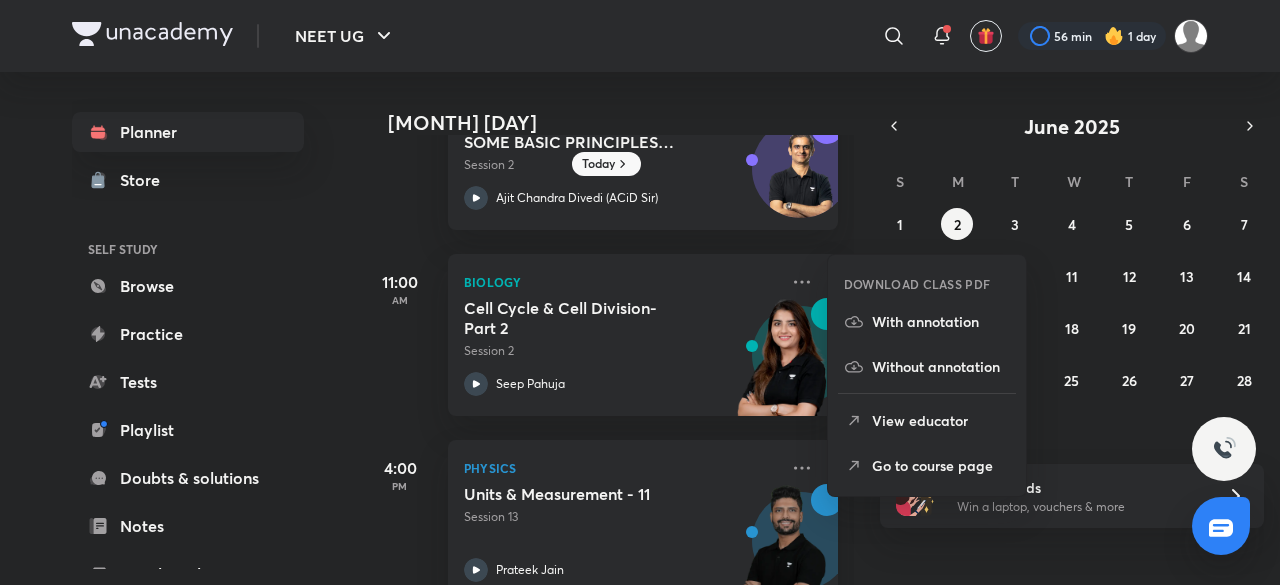 click on "Go to course page" at bounding box center [941, 465] 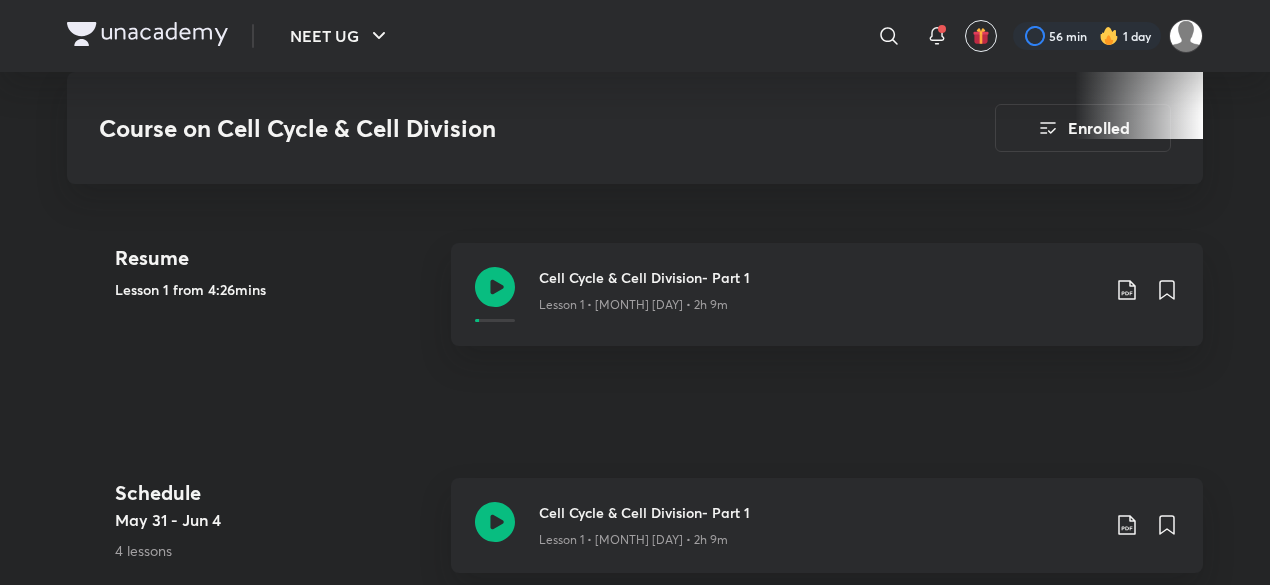 scroll, scrollTop: 871, scrollLeft: 0, axis: vertical 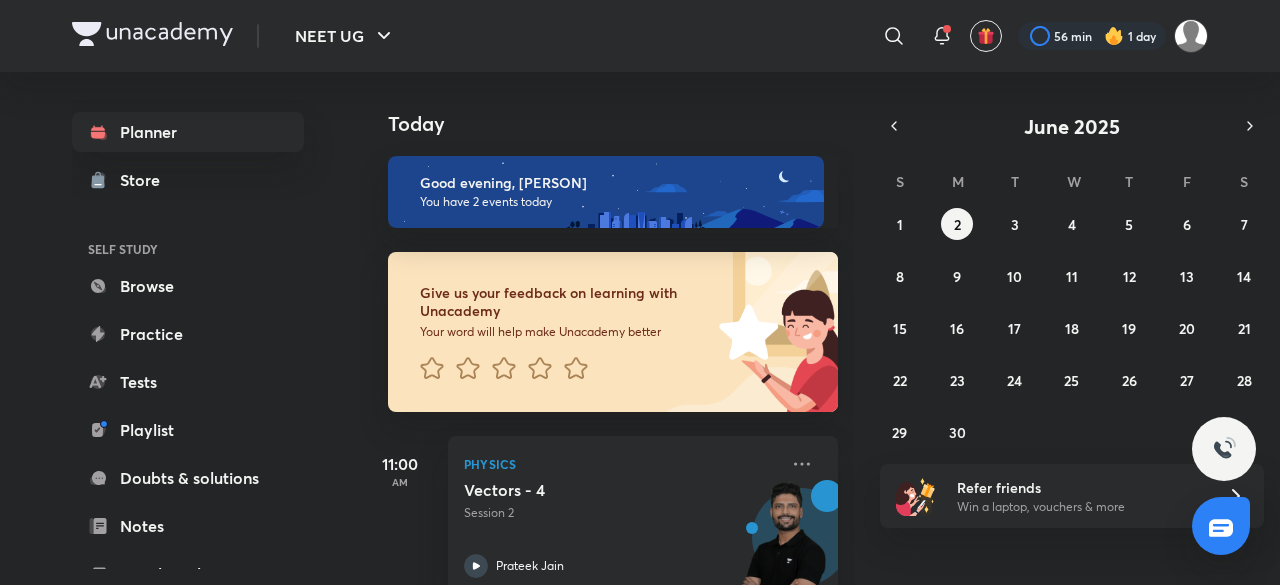 click on "[MONTH] [YEAR] S M T W T F S 1 2 3 4 5 6 7 8 9 10 11 12 13 14 15 16 17 18 19 20 21 22 23 24 25 26 27 28 29 30 1 2 3 4 5" at bounding box center [1072, 280] 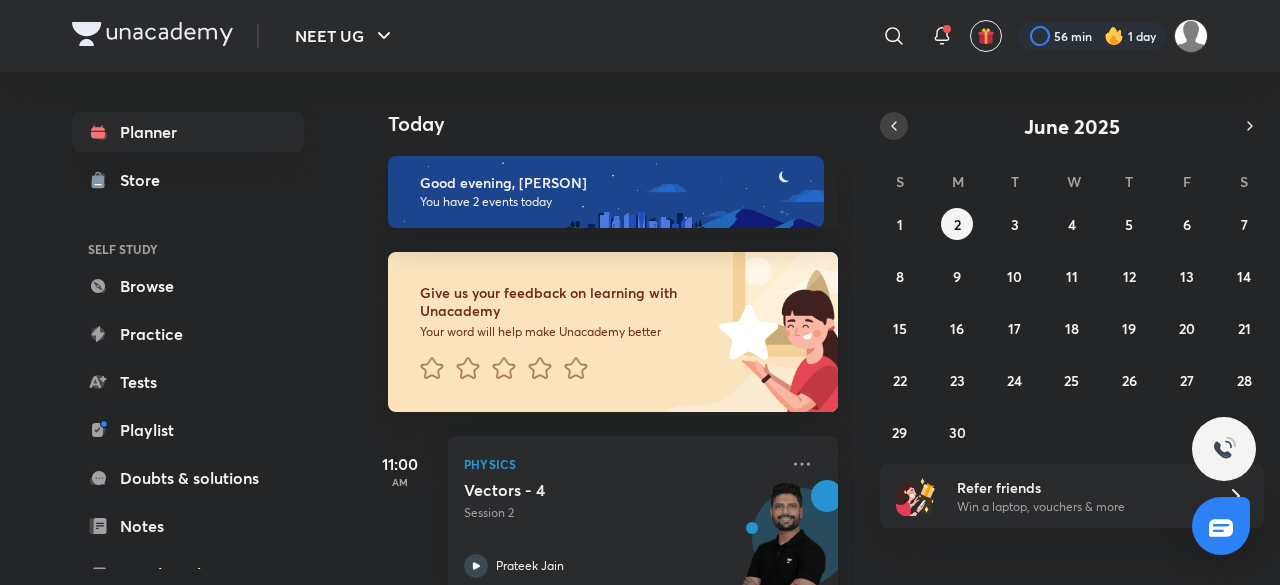 click 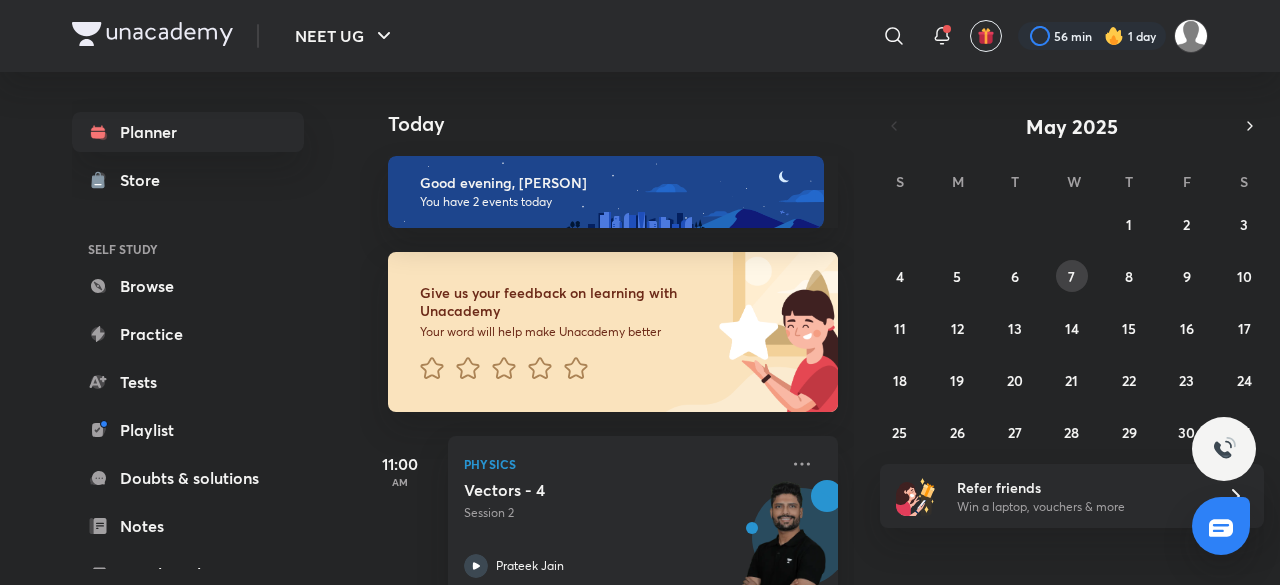 click on "27 28 29 30 1 2 3 4 5 6 7 8 9 10 11 12 13 14 15 16 17 18 19 20 21 22 23 24 25 26 27 28 29 30 31" at bounding box center (1072, 328) 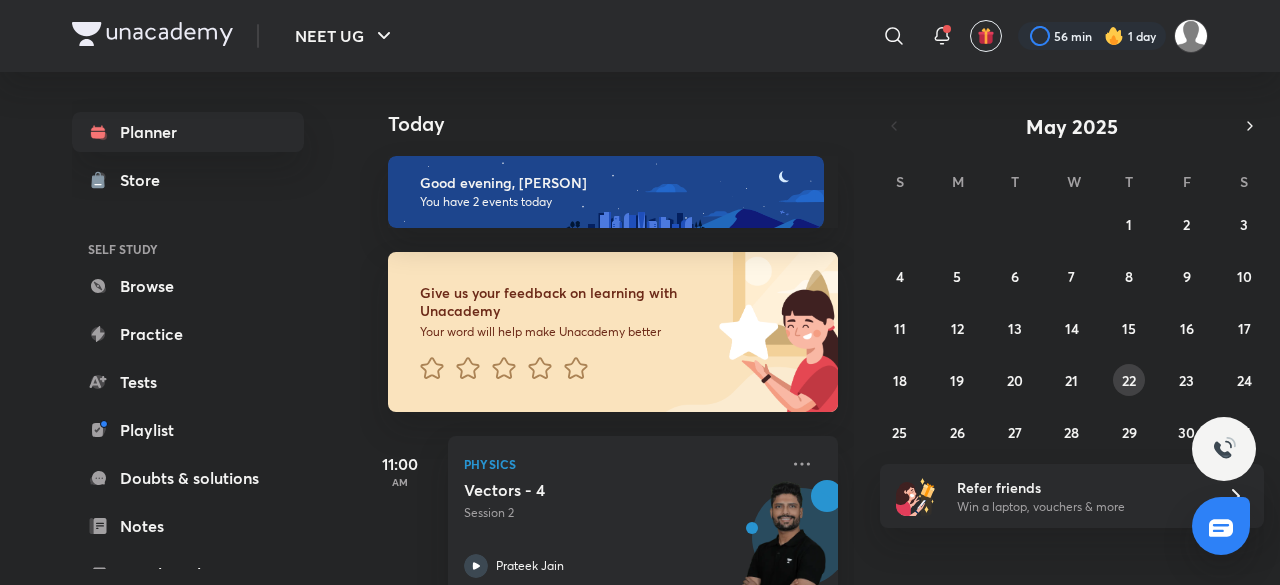 drag, startPoint x: 1111, startPoint y: 373, endPoint x: 1130, endPoint y: 377, distance: 19.416489 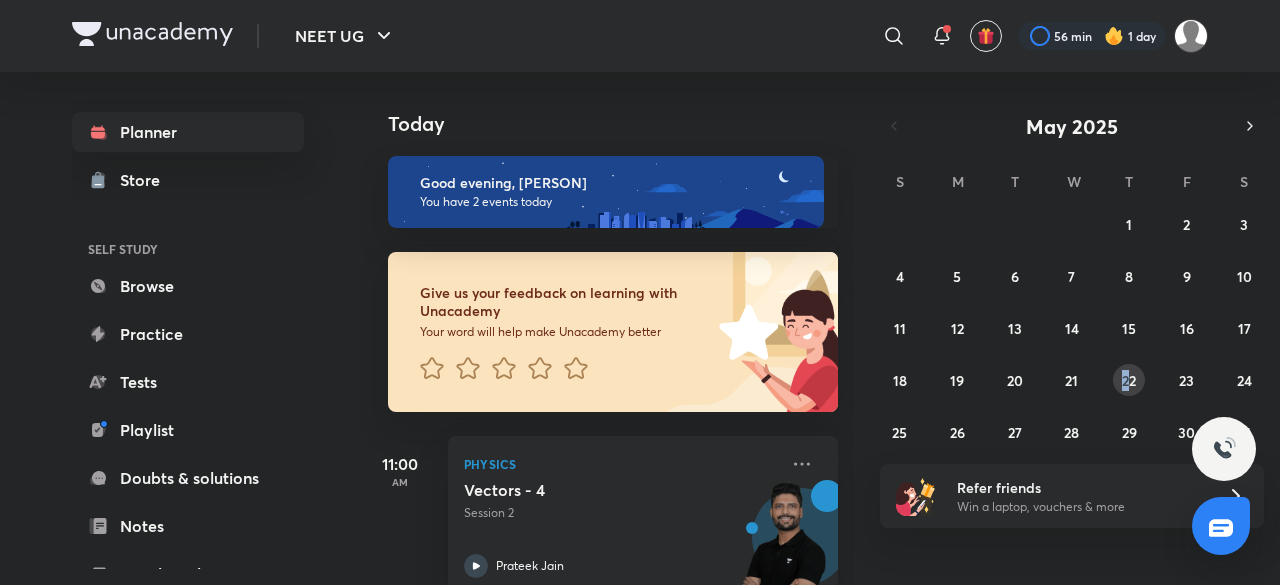 click on "22" at bounding box center [1129, 380] 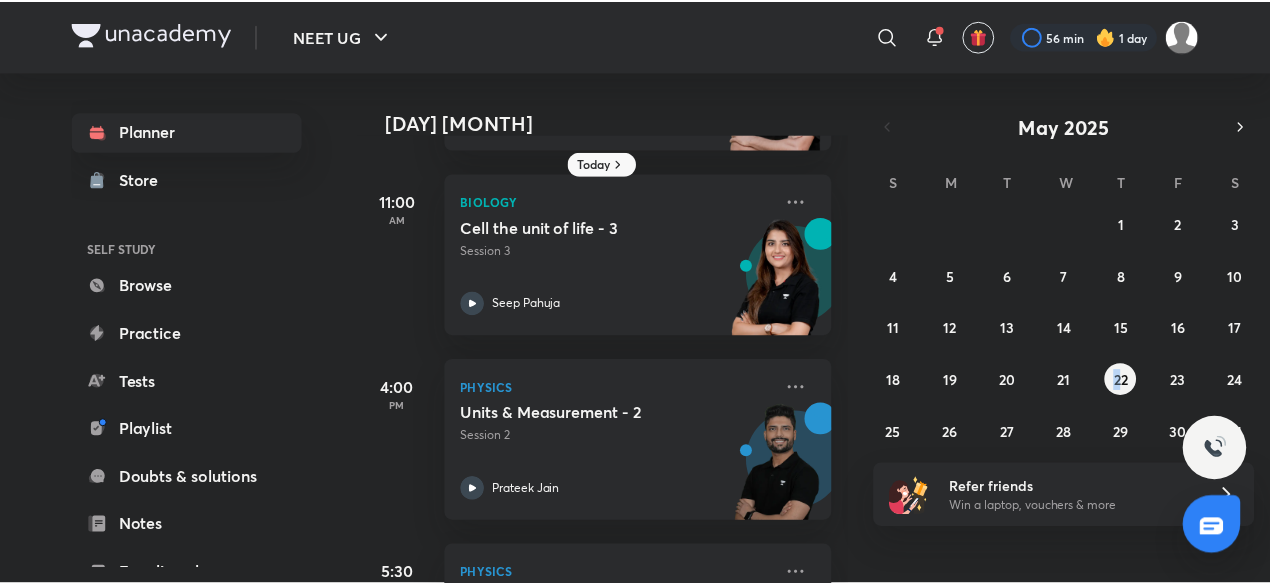 scroll, scrollTop: 357, scrollLeft: 0, axis: vertical 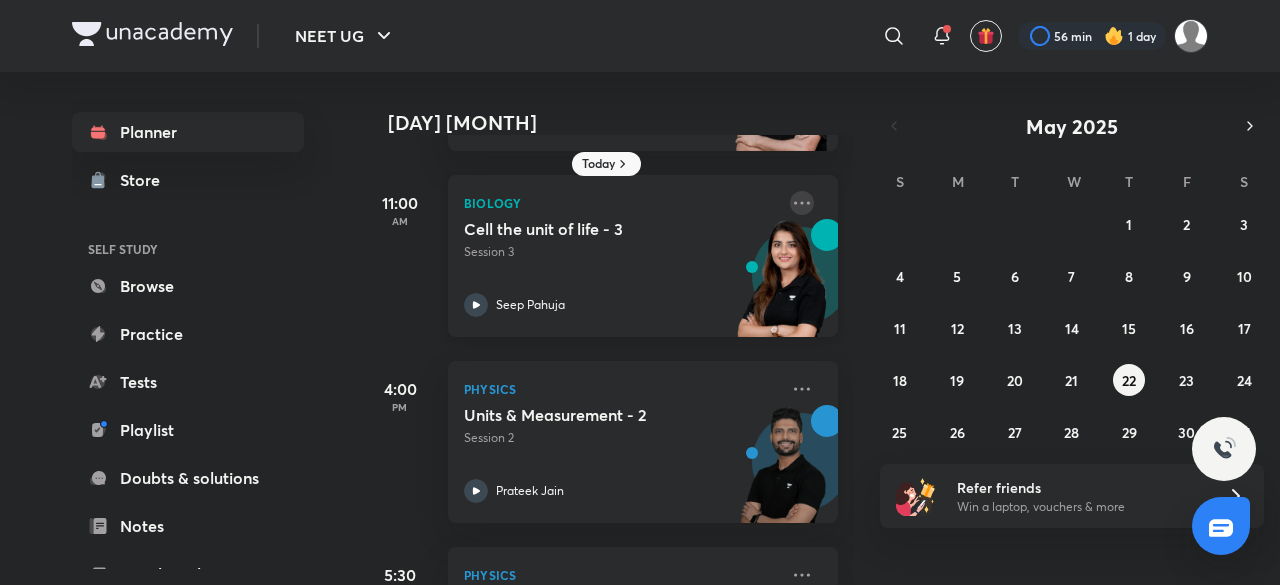 click 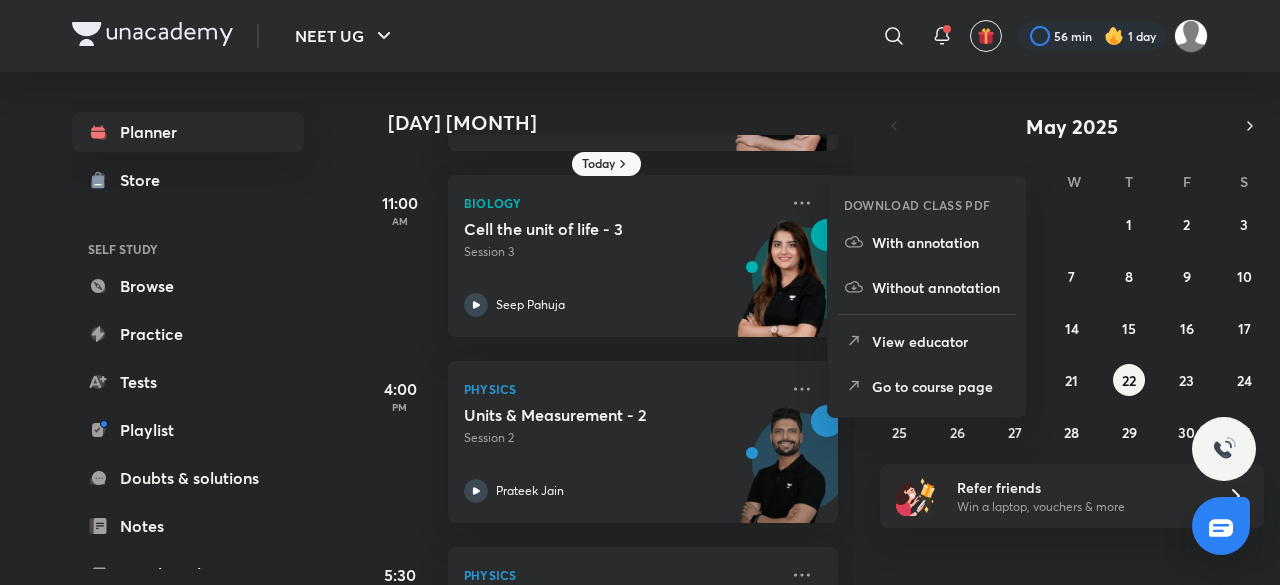 click on "Go to course page" at bounding box center (941, 386) 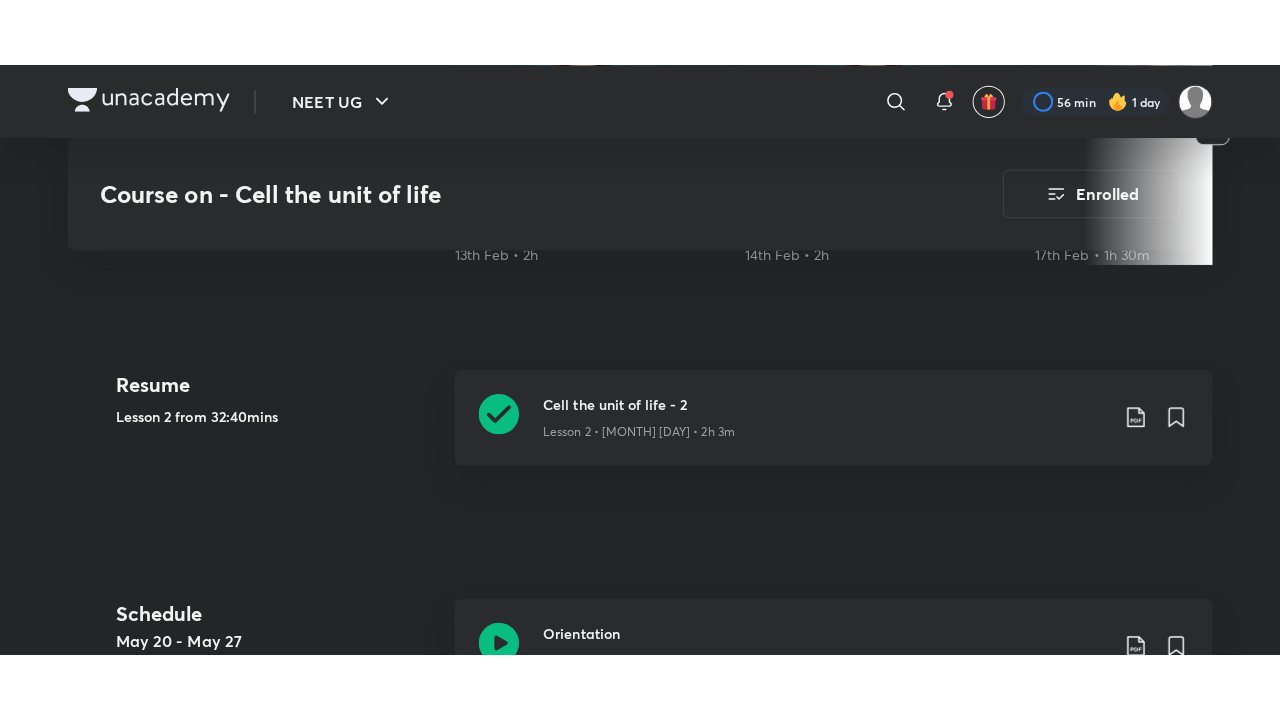 scroll, scrollTop: 788, scrollLeft: 0, axis: vertical 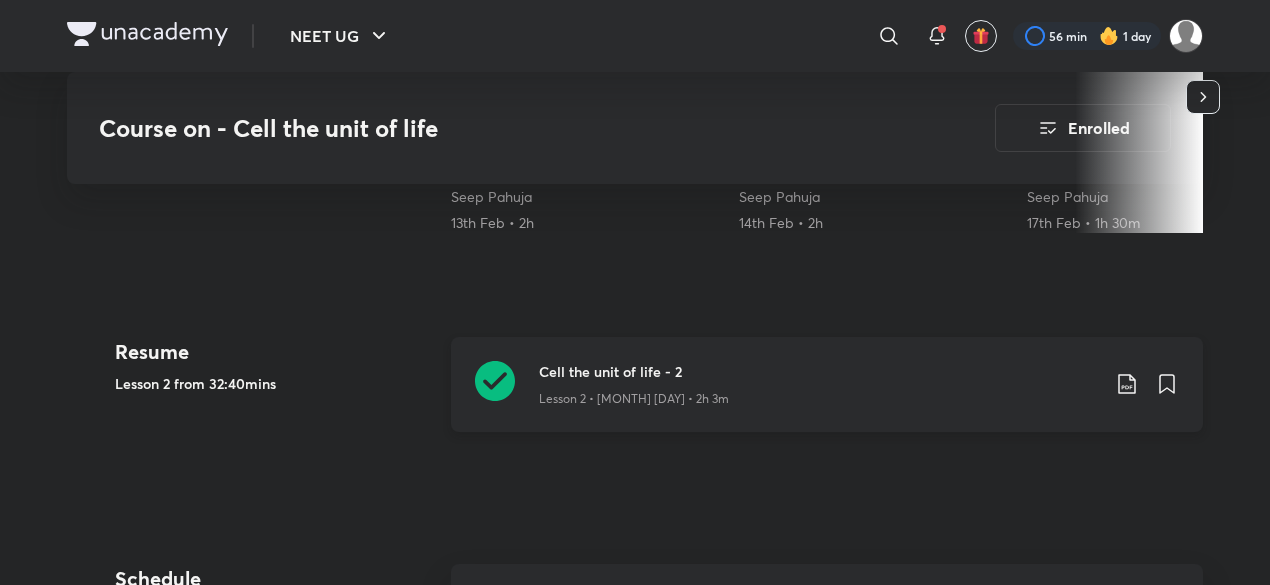 click 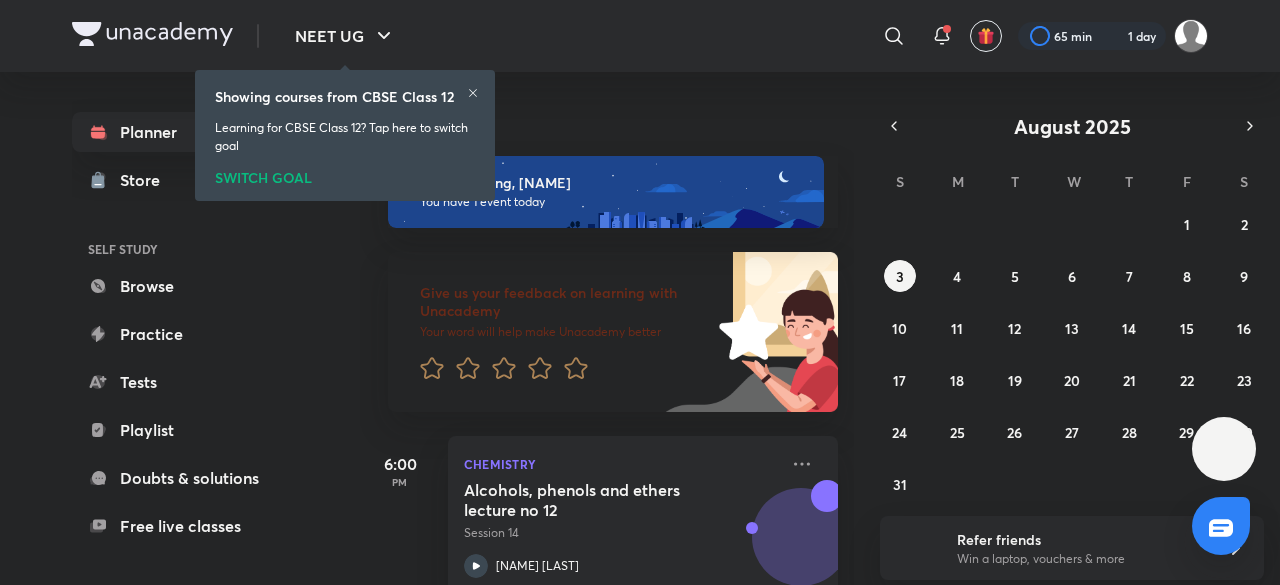 scroll, scrollTop: 0, scrollLeft: 0, axis: both 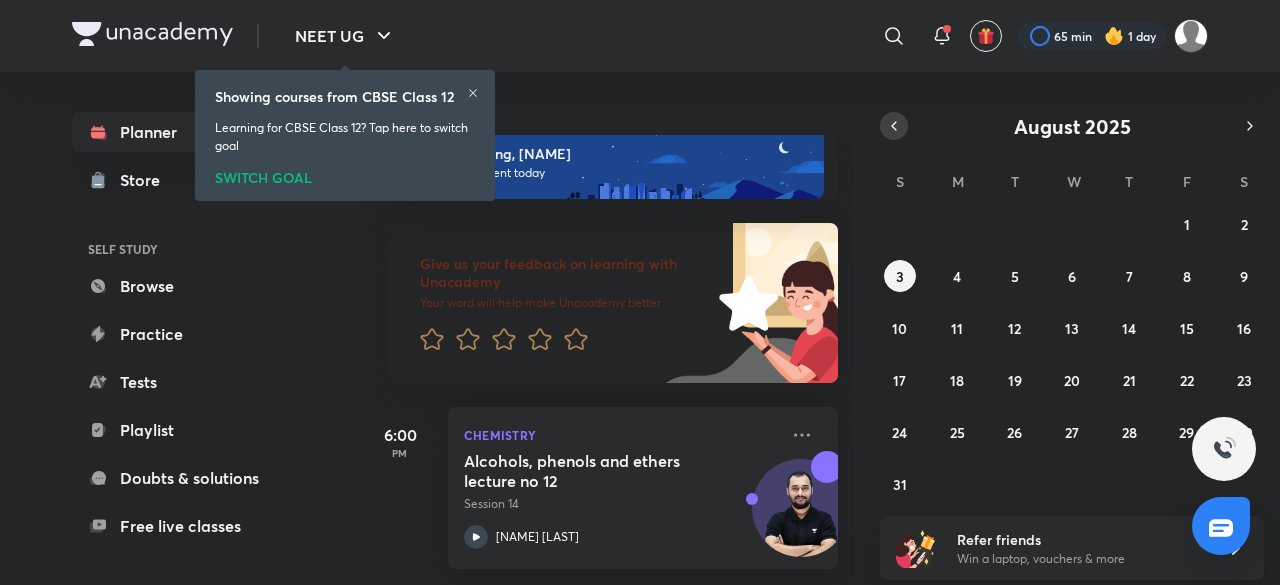 click at bounding box center (894, 126) 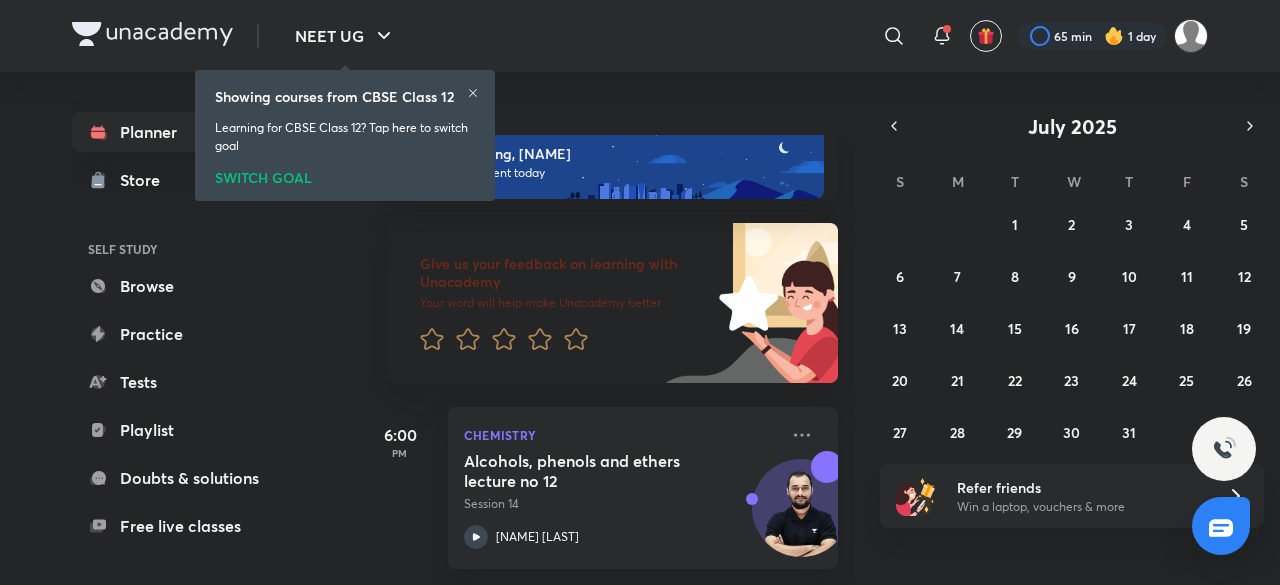 click on "SWITCH GOAL" at bounding box center [345, 174] 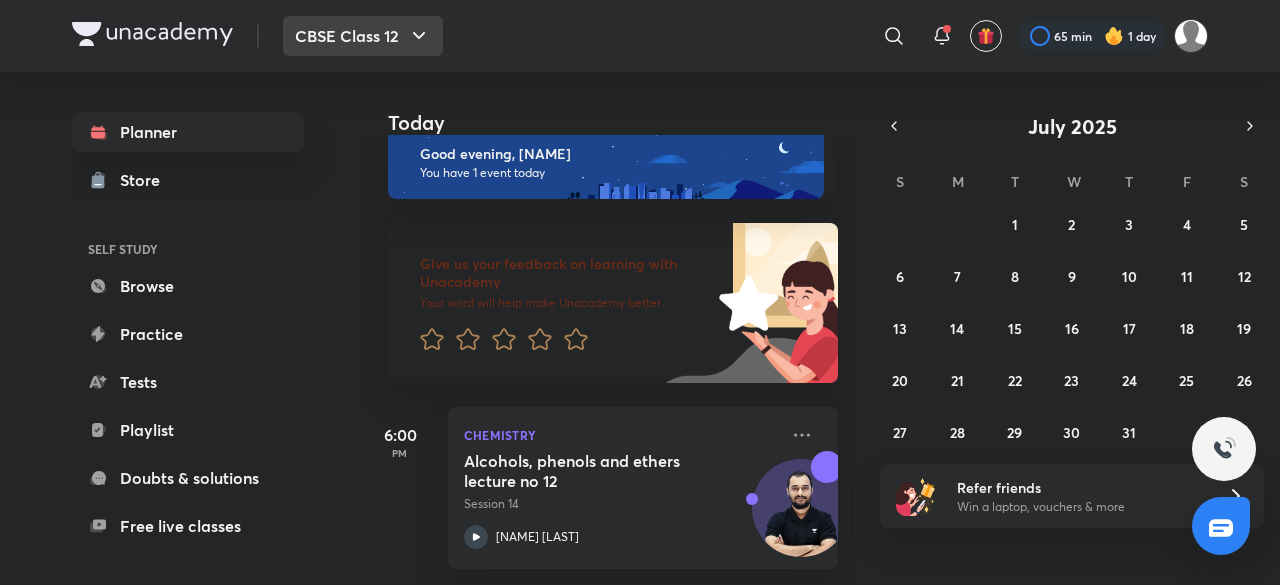 click on "CBSE Class 12" at bounding box center (363, 36) 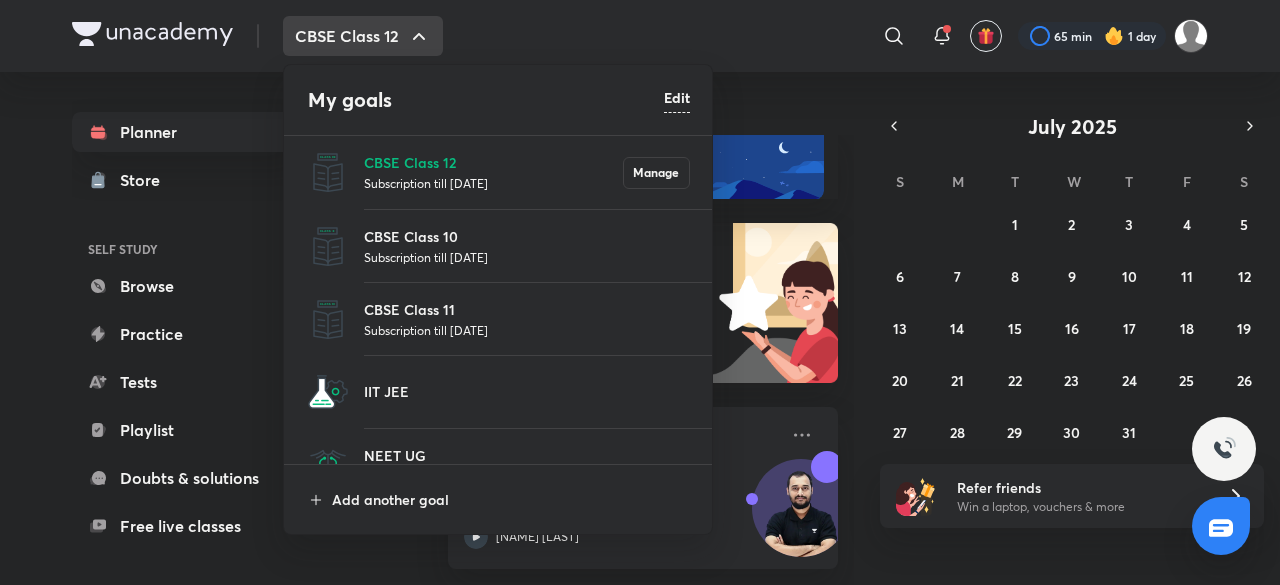 click on "NEET UG Subscription till 8 May 2026" at bounding box center (499, 465) 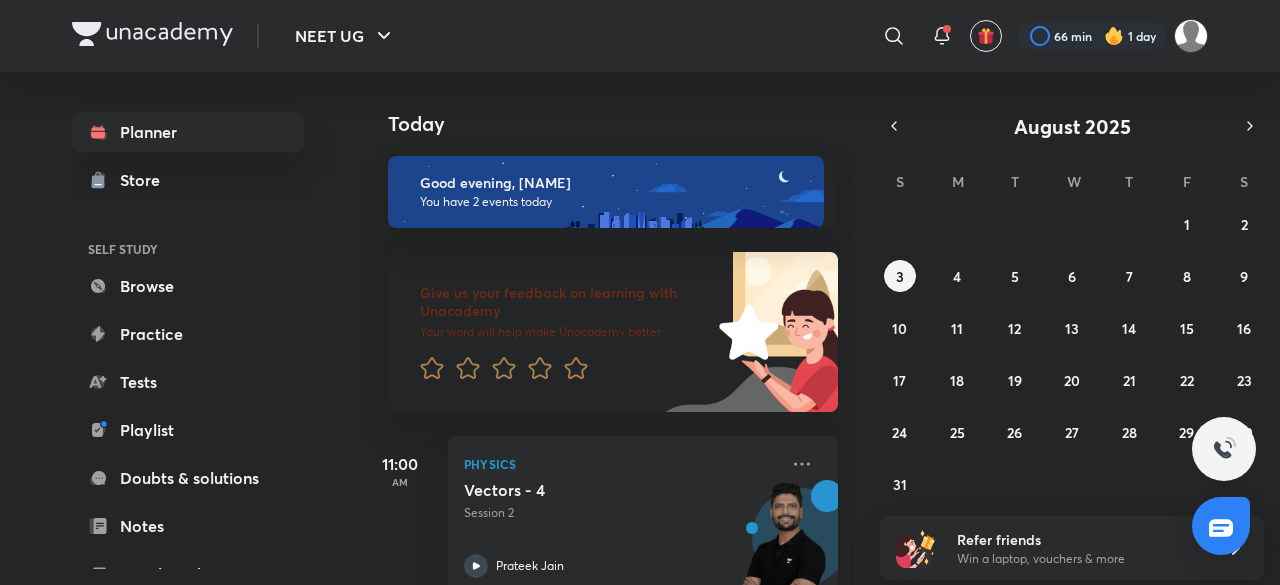 scroll, scrollTop: 176, scrollLeft: 0, axis: vertical 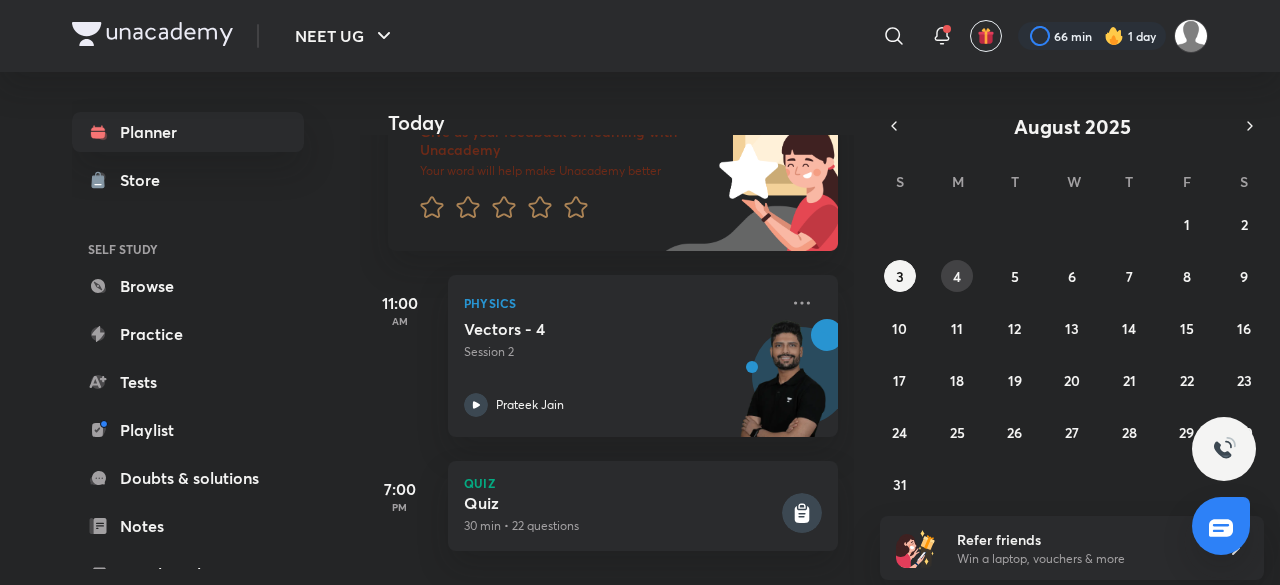 click on "4" at bounding box center (957, 276) 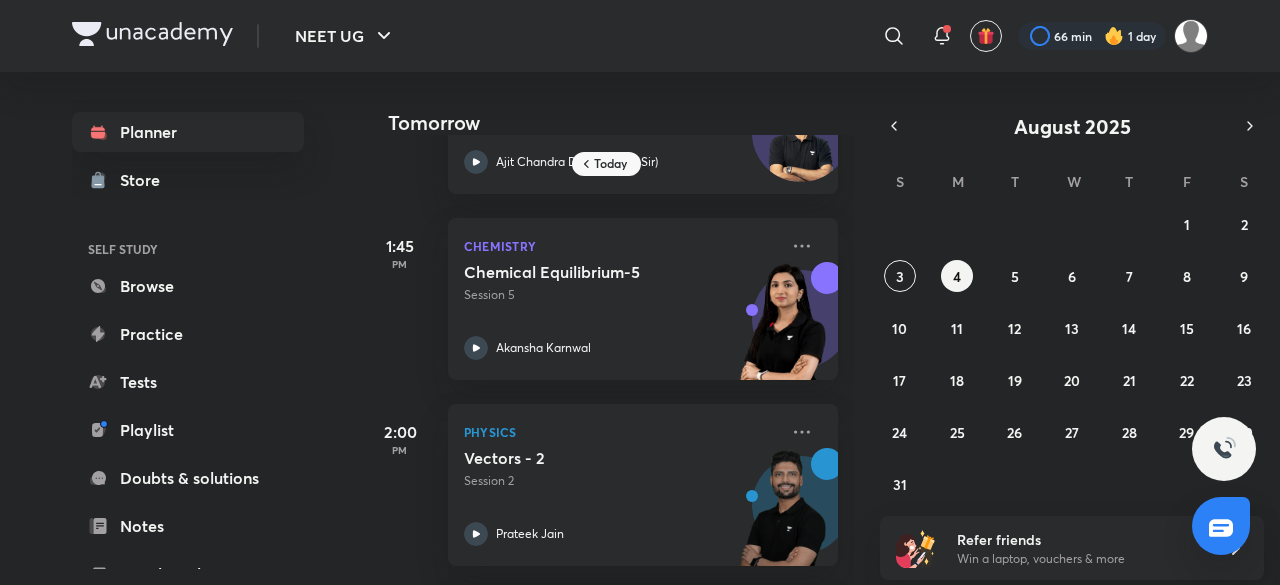 scroll, scrollTop: 512, scrollLeft: 0, axis: vertical 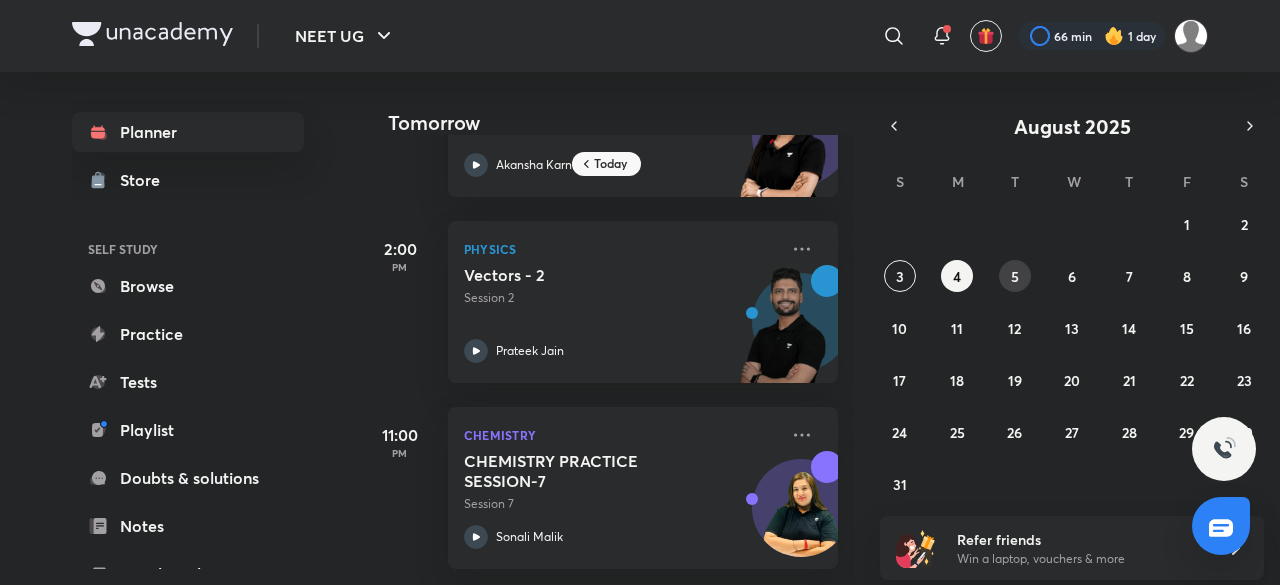 click on "5" at bounding box center (1015, 276) 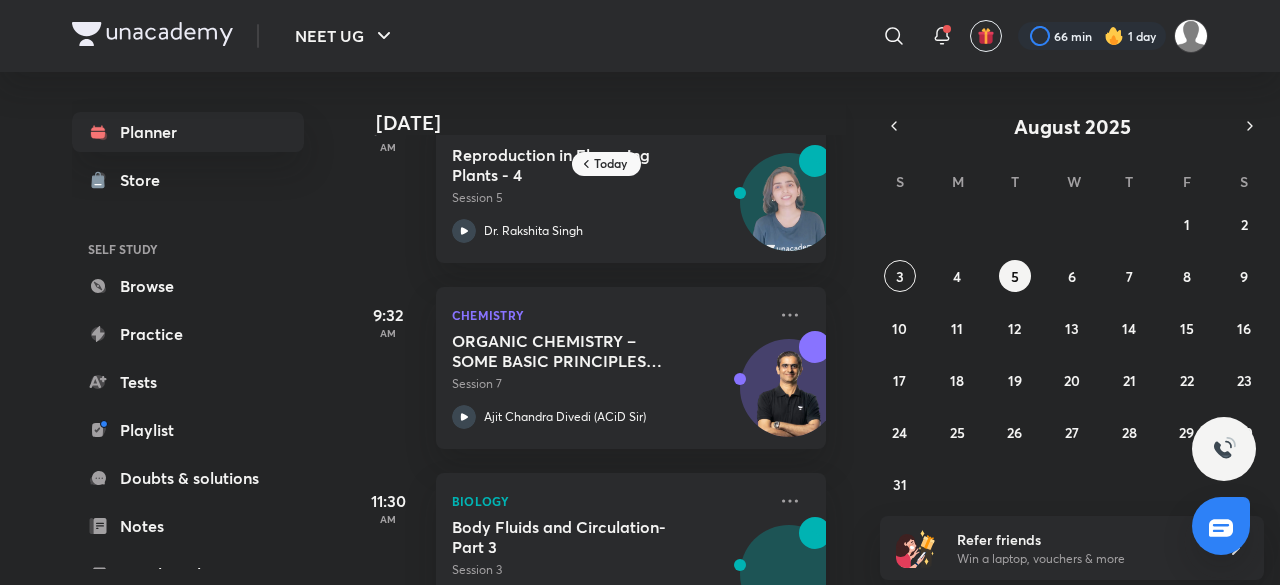 scroll, scrollTop: 55, scrollLeft: 12, axis: both 